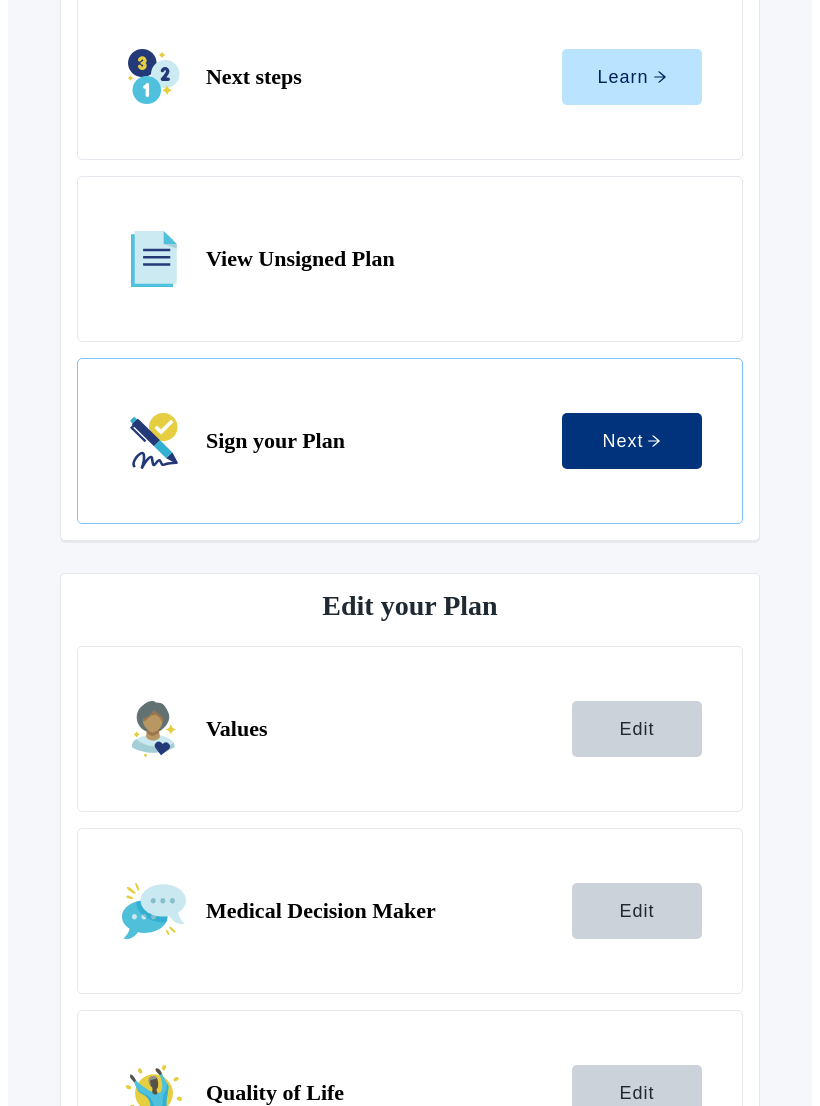 scroll, scrollTop: 340, scrollLeft: 0, axis: vertical 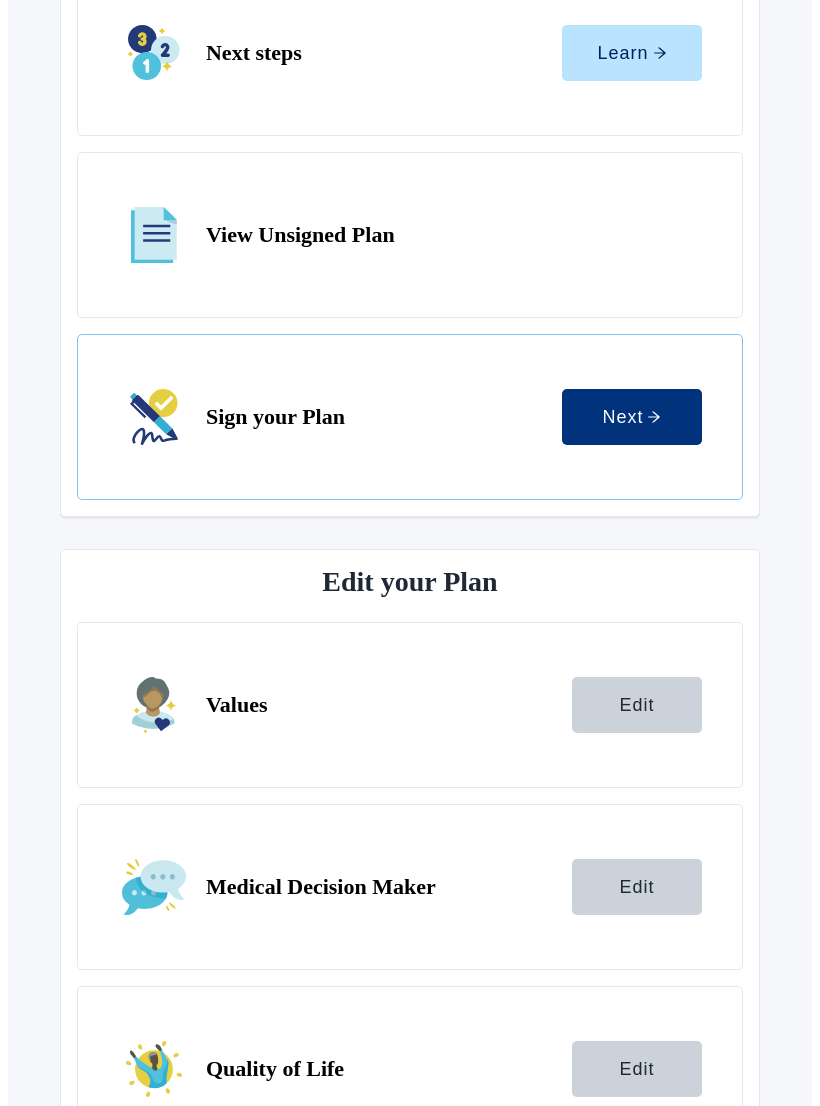 click on "Edit" at bounding box center (636, 887) 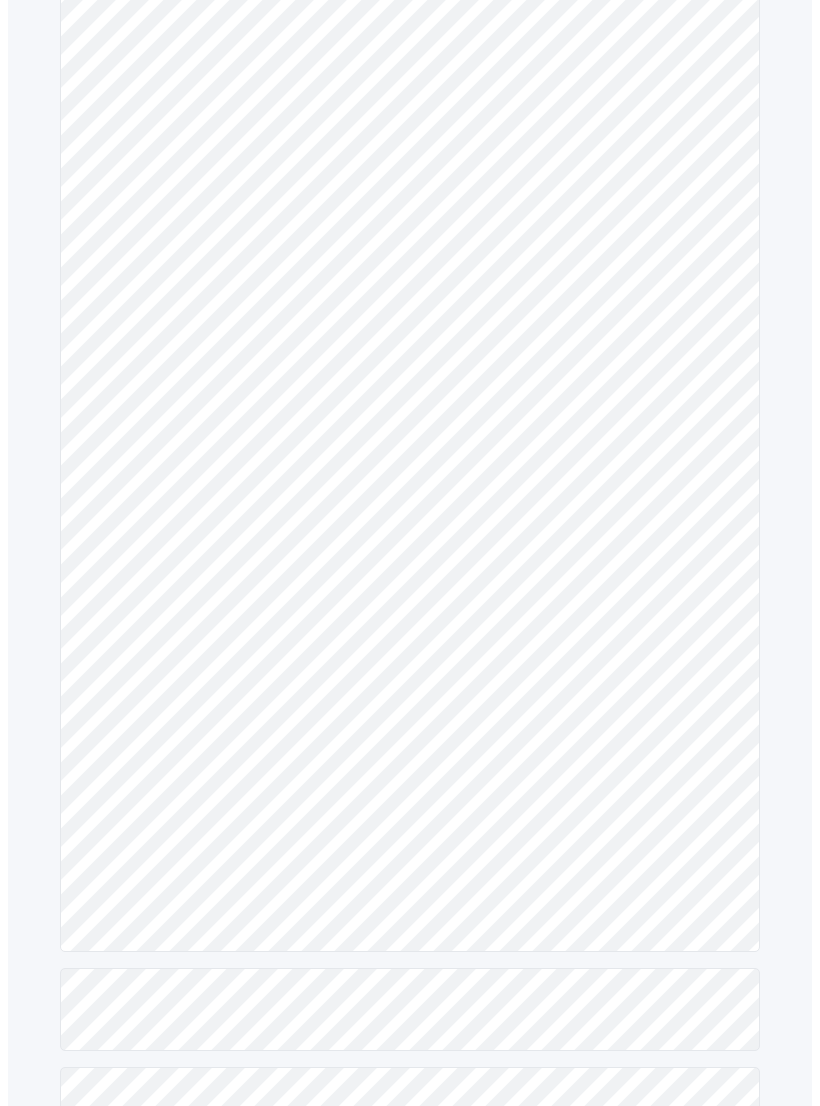 scroll, scrollTop: 309, scrollLeft: 0, axis: vertical 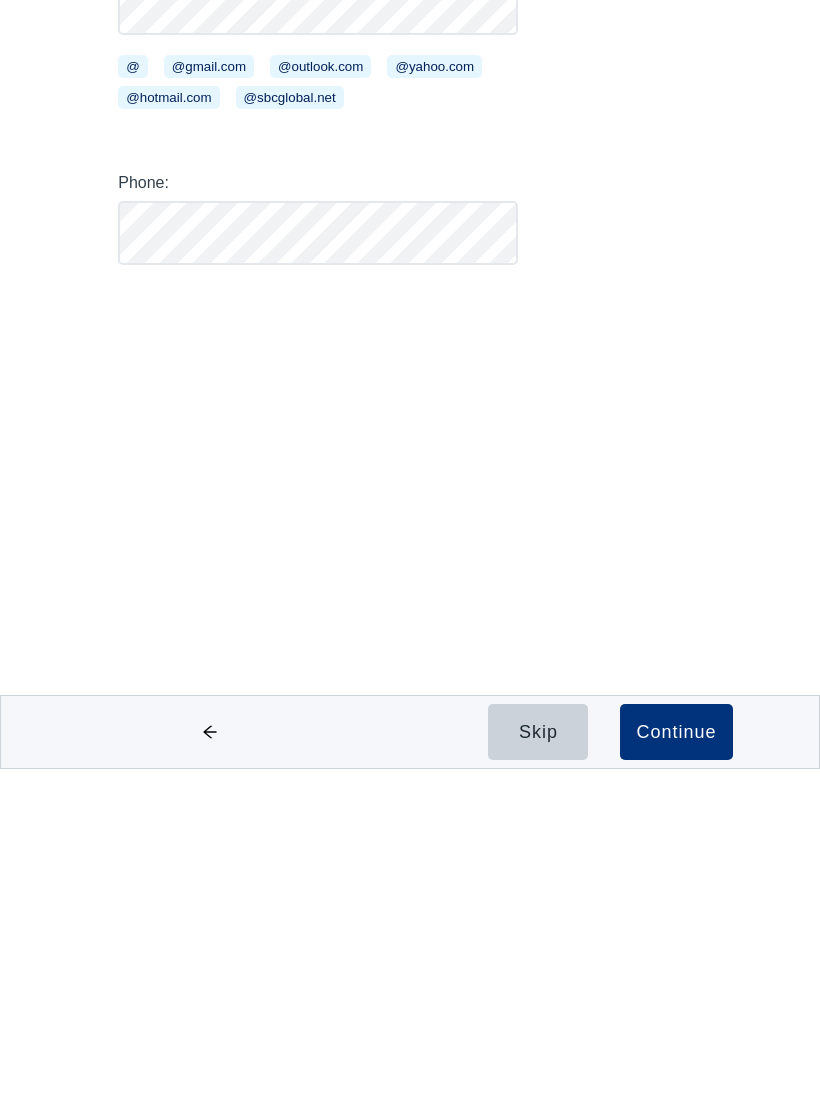 click on "Continue" at bounding box center [676, 1069] 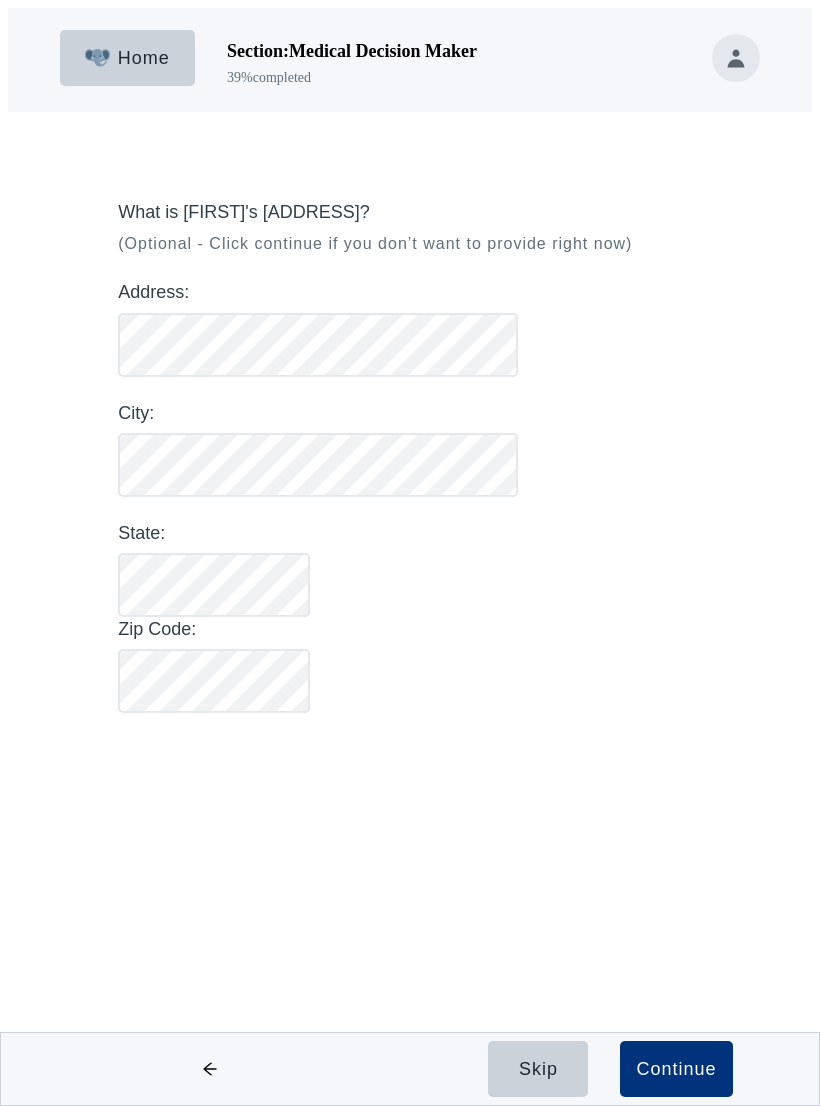 click on "Skip" at bounding box center (538, 1069) 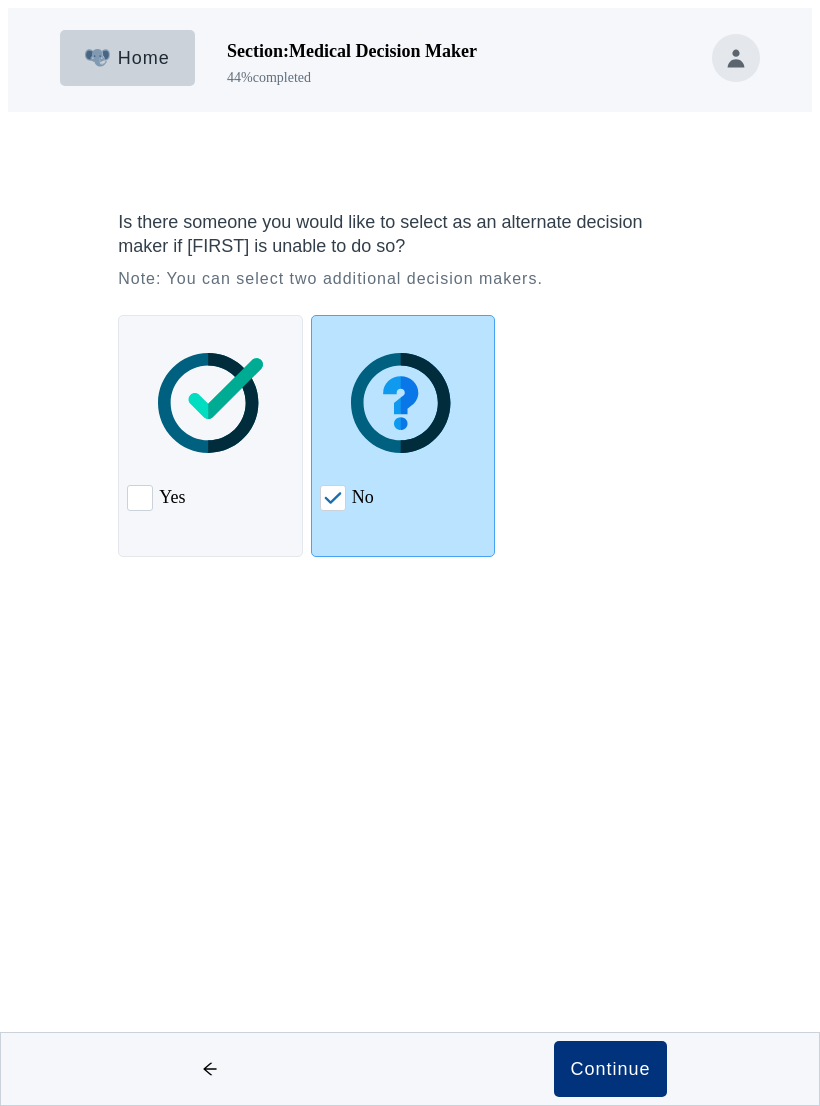 click on "Continue" at bounding box center (610, 1069) 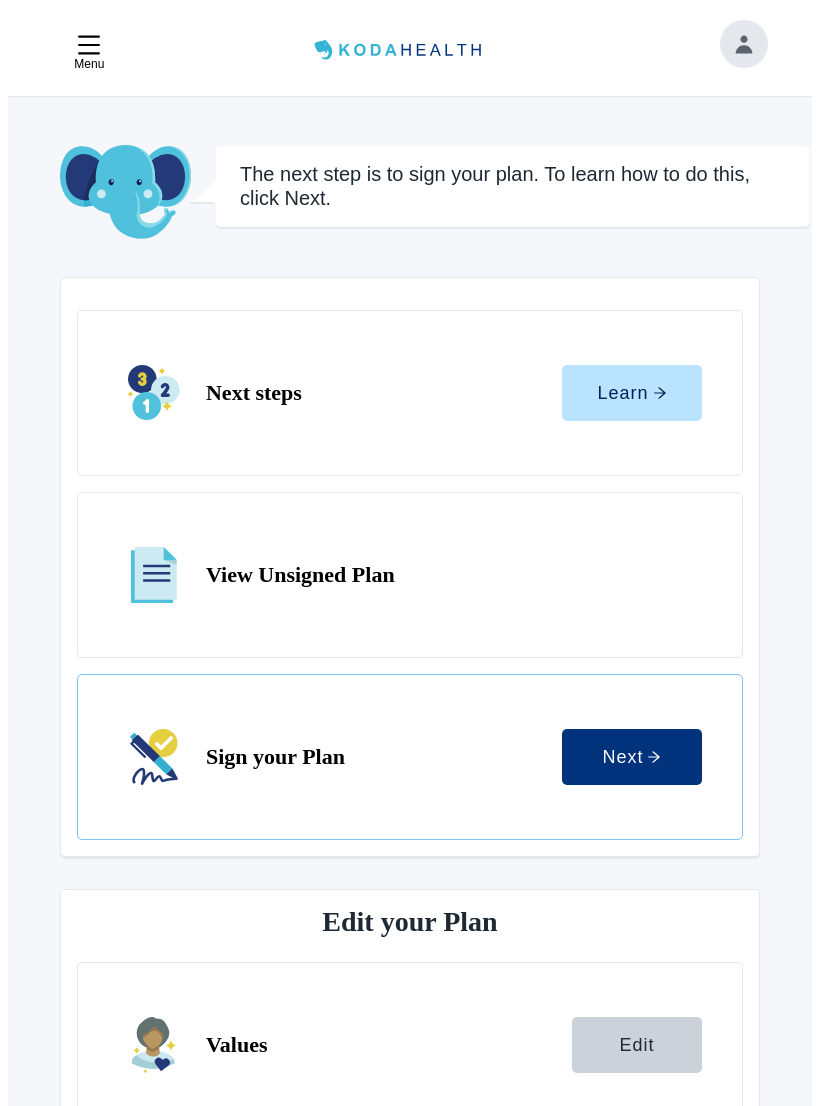 click on "Quality of Life Edit" at bounding box center [410, 1409] 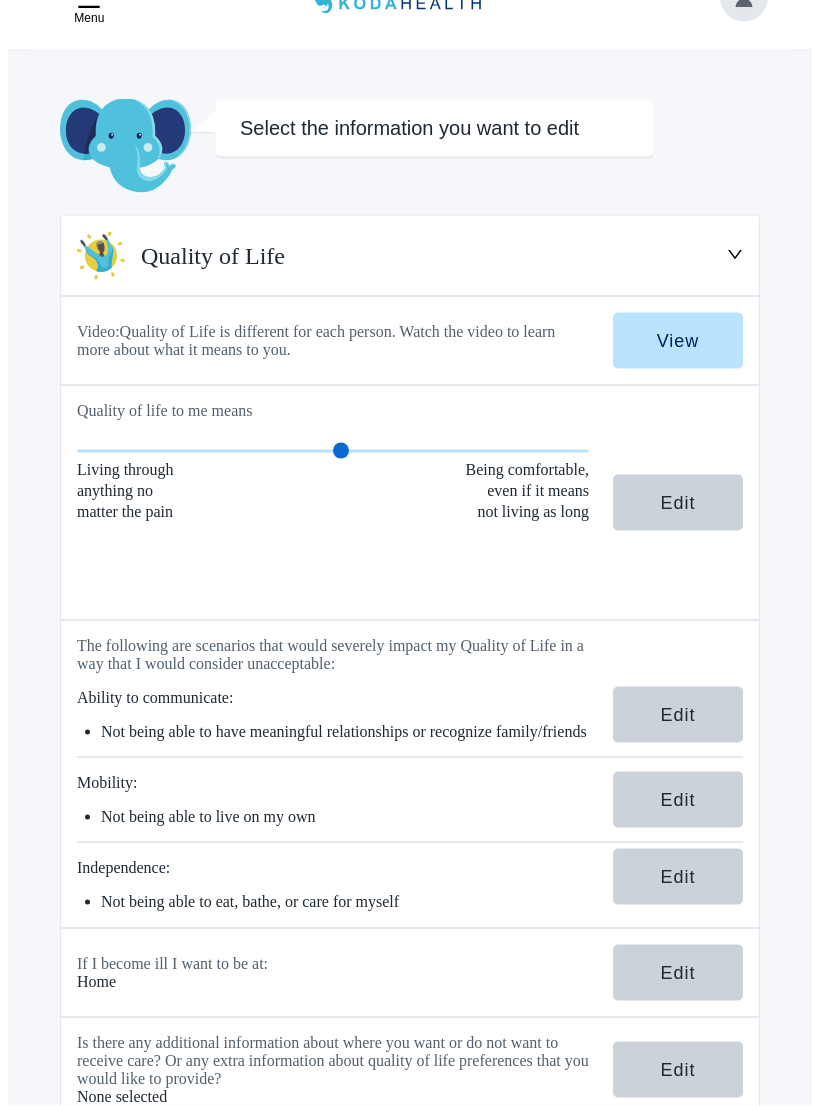 scroll, scrollTop: 105, scrollLeft: 0, axis: vertical 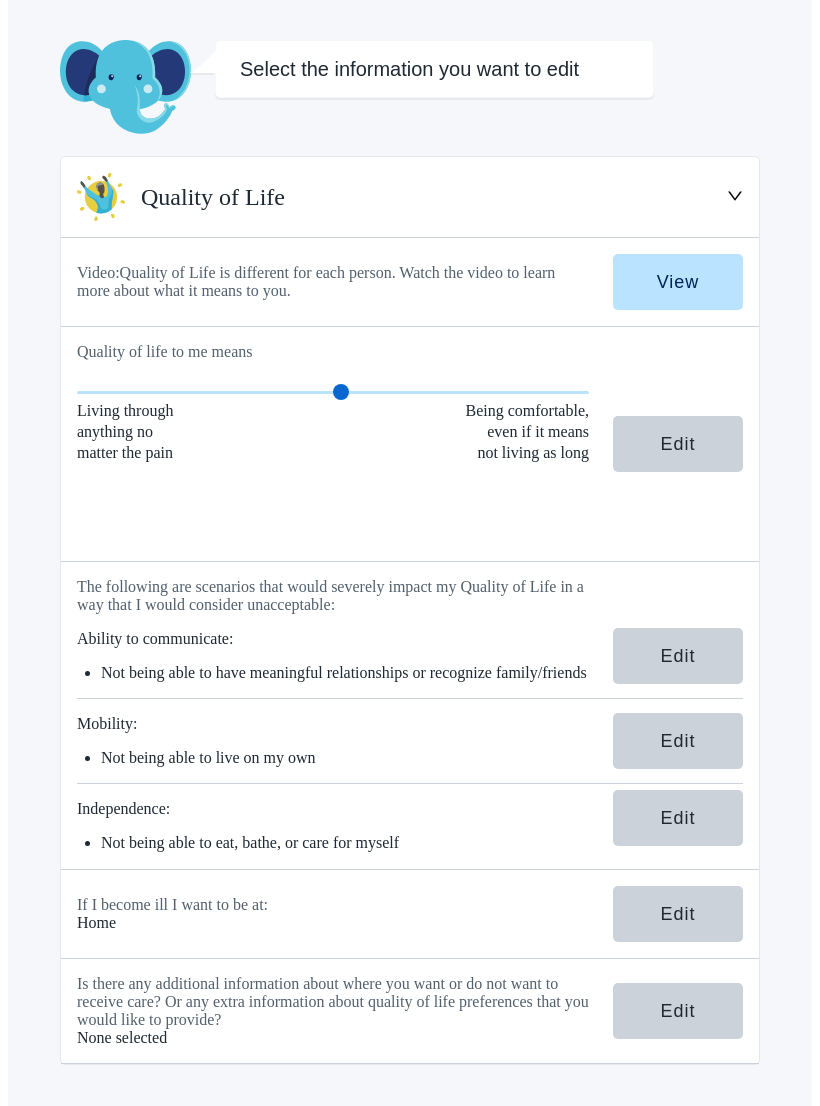 click on "Edit" at bounding box center (677, 444) 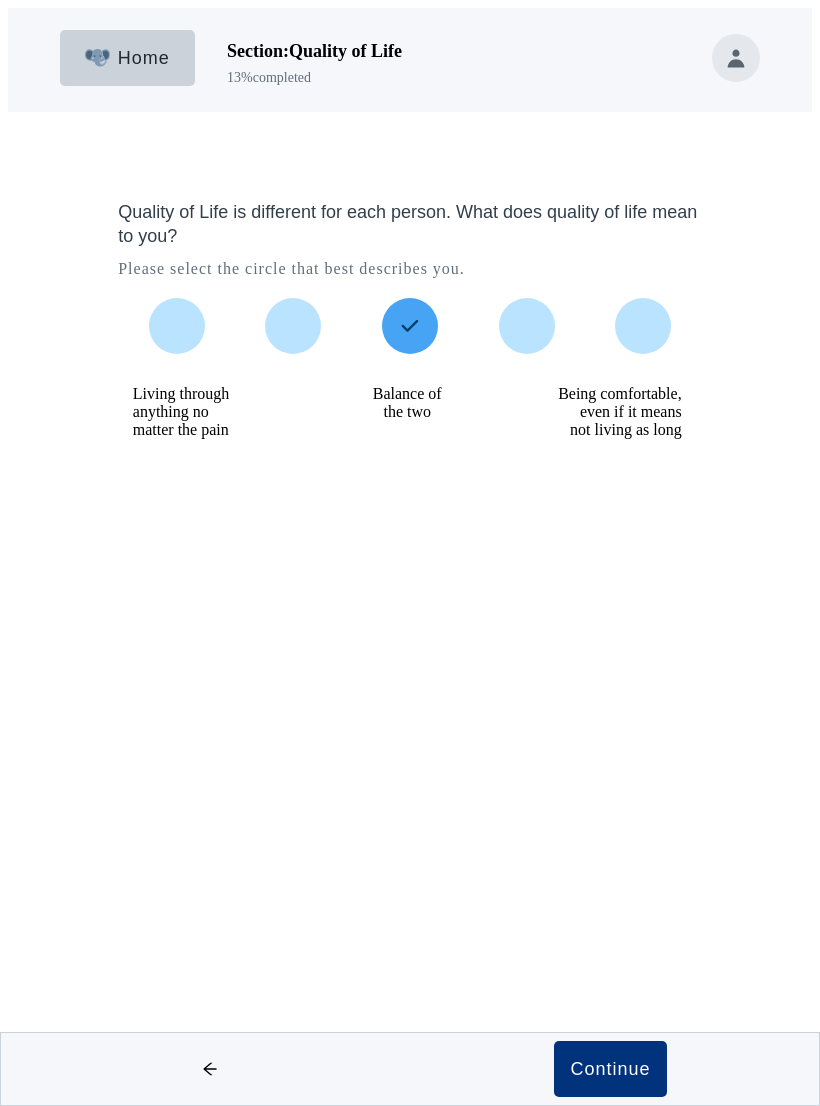 scroll, scrollTop: 0, scrollLeft: 0, axis: both 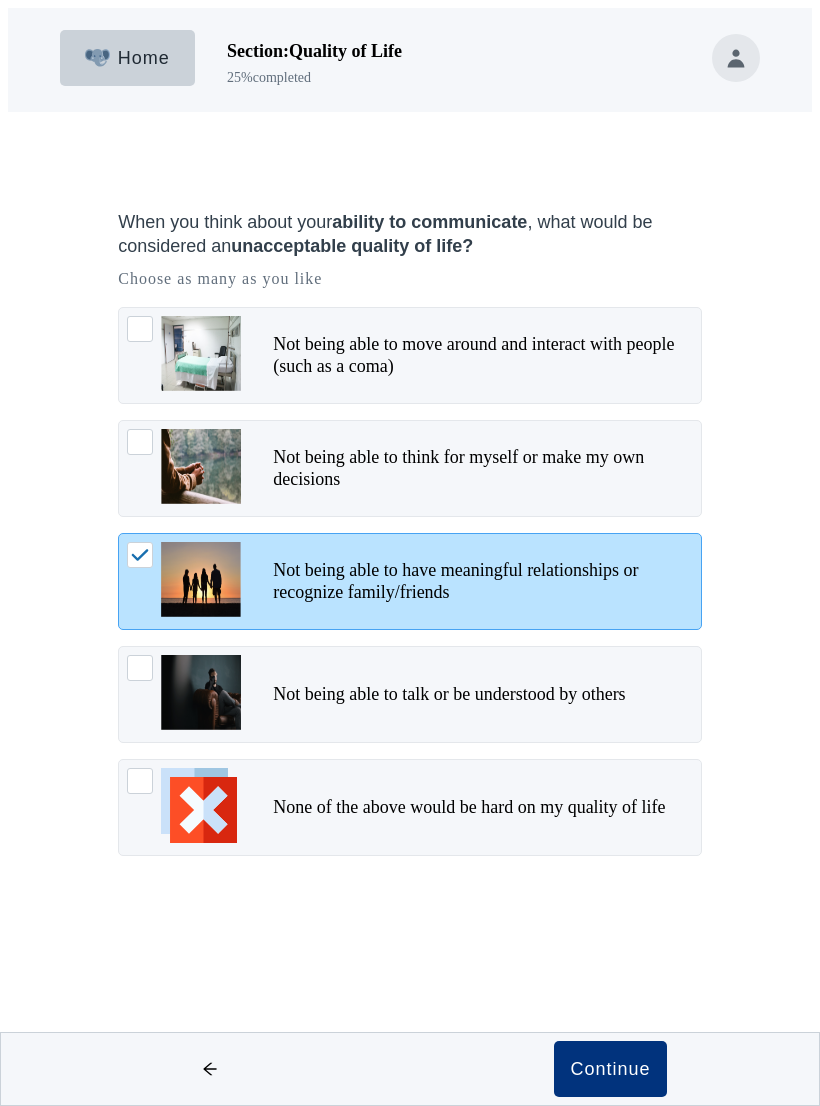 click on "Continue" at bounding box center [610, 1069] 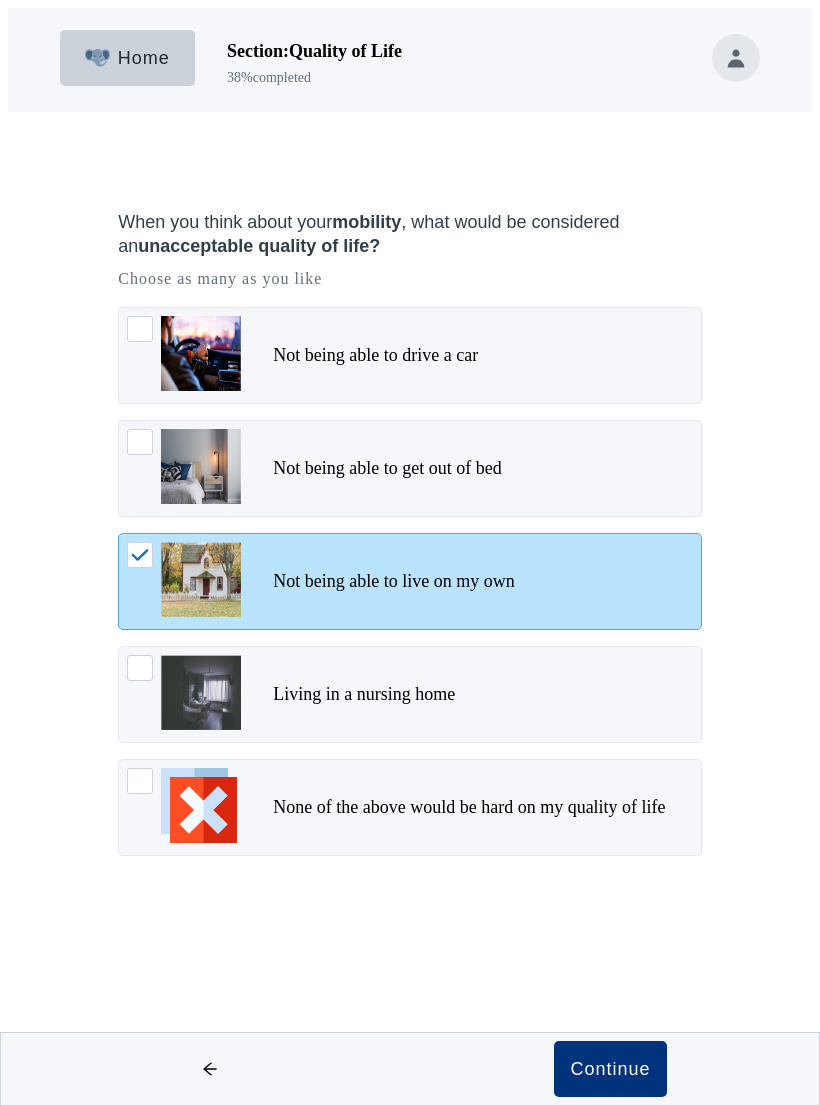 click on "Continue" at bounding box center (610, 1069) 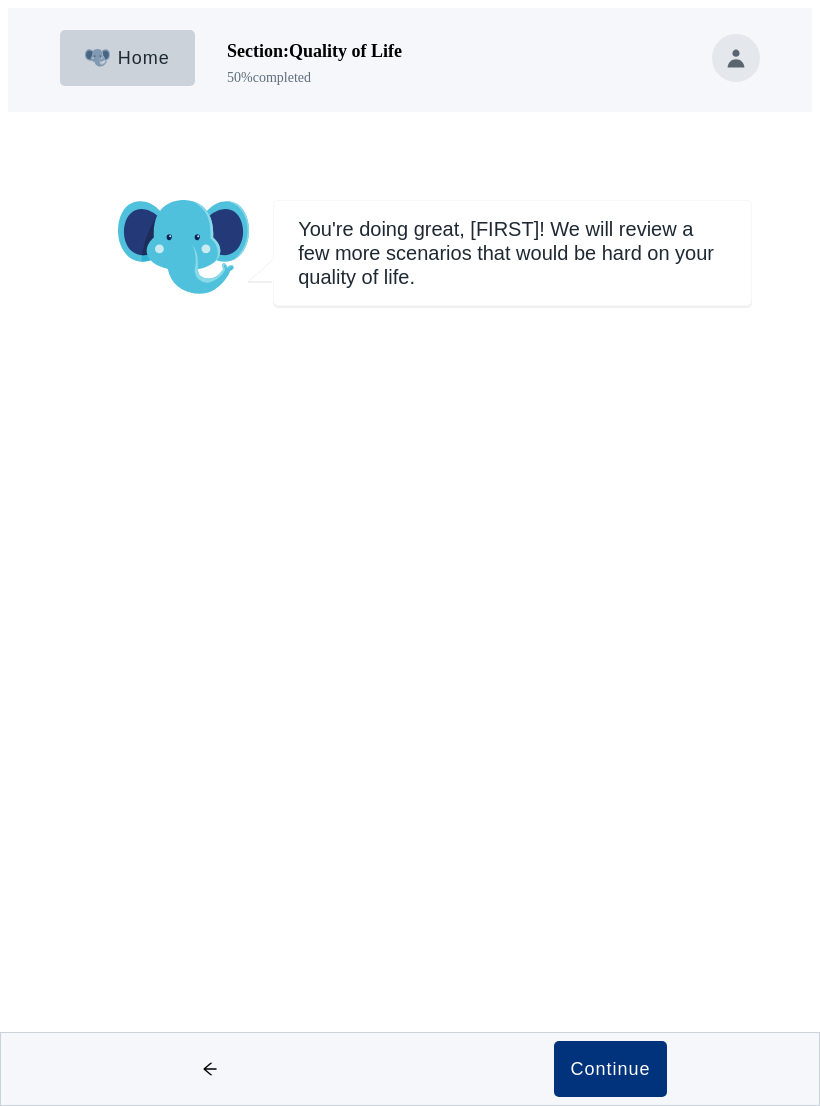 click on "Continue" at bounding box center [610, 1069] 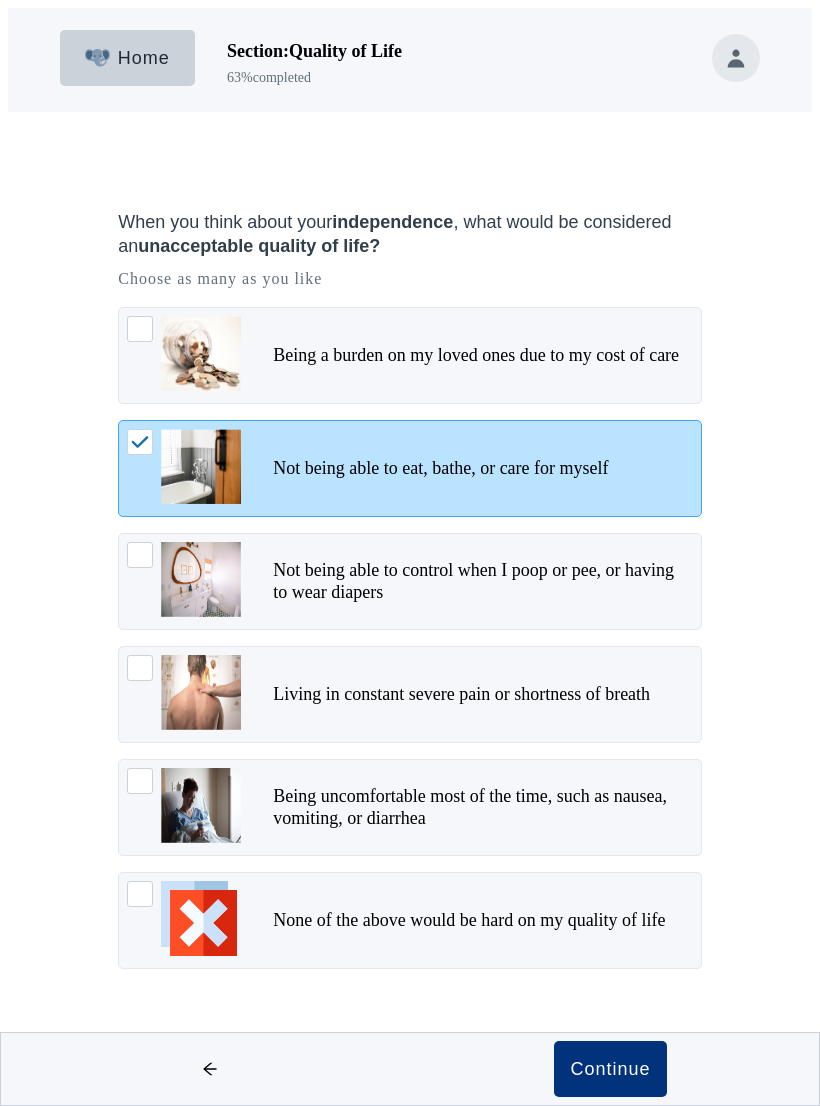 click on "Continue" at bounding box center (610, 1069) 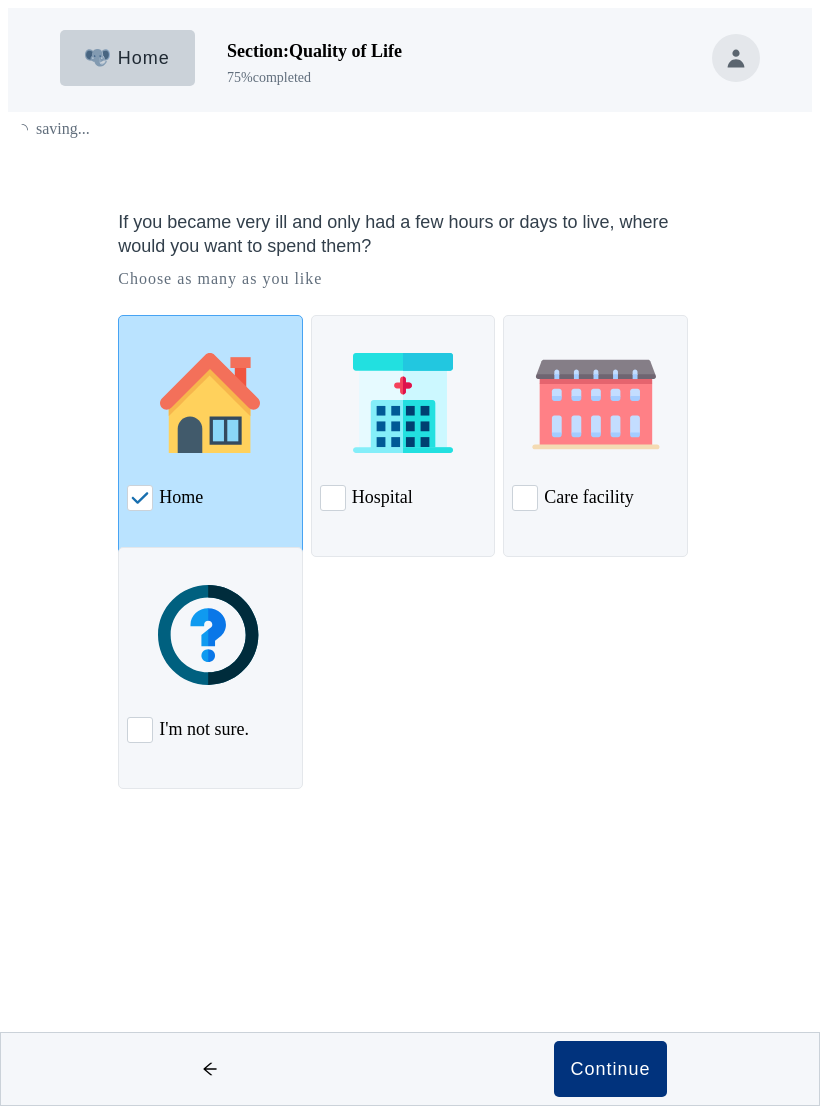 click on "Continue" at bounding box center (610, 1069) 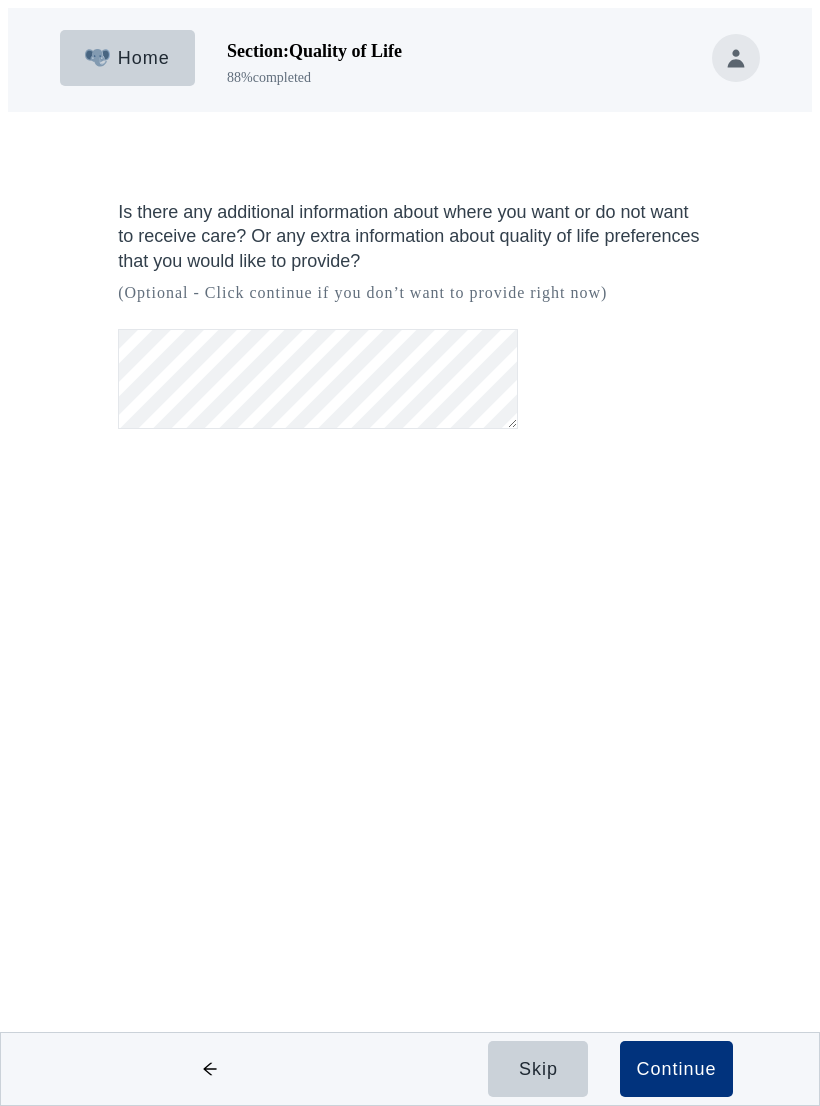 click on "Continue" at bounding box center (676, 1069) 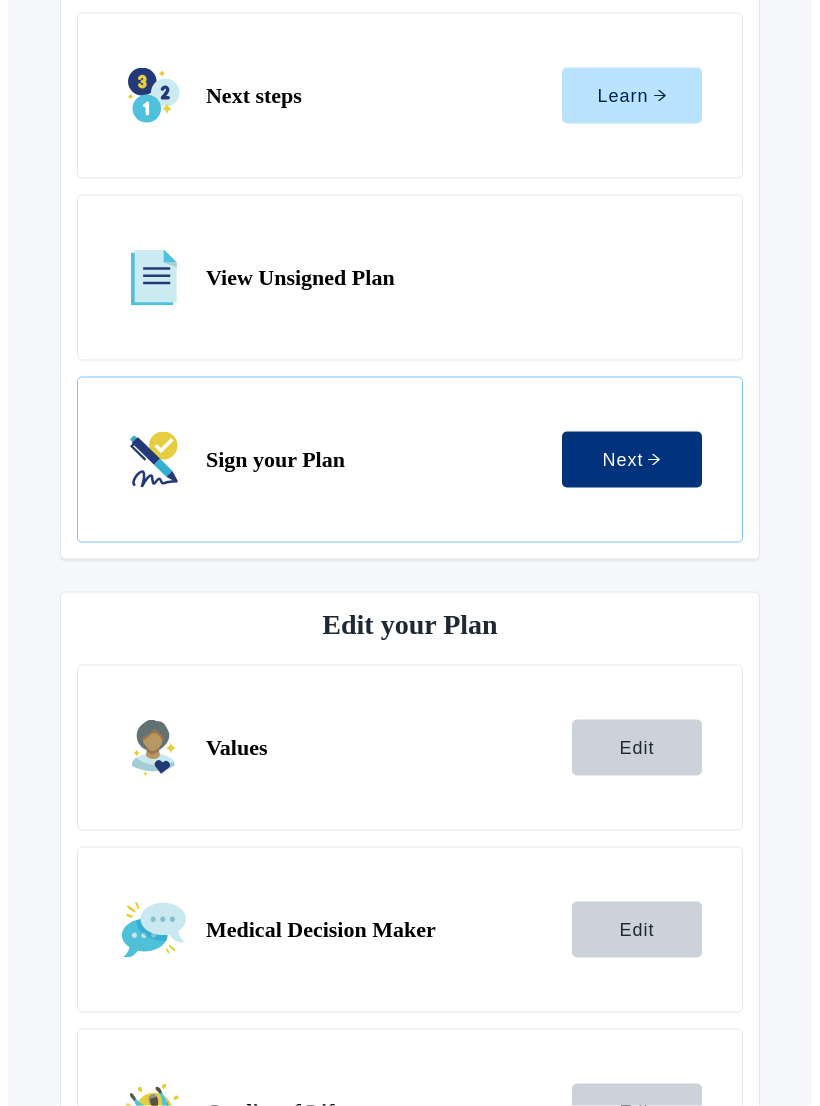 scroll, scrollTop: 299, scrollLeft: 0, axis: vertical 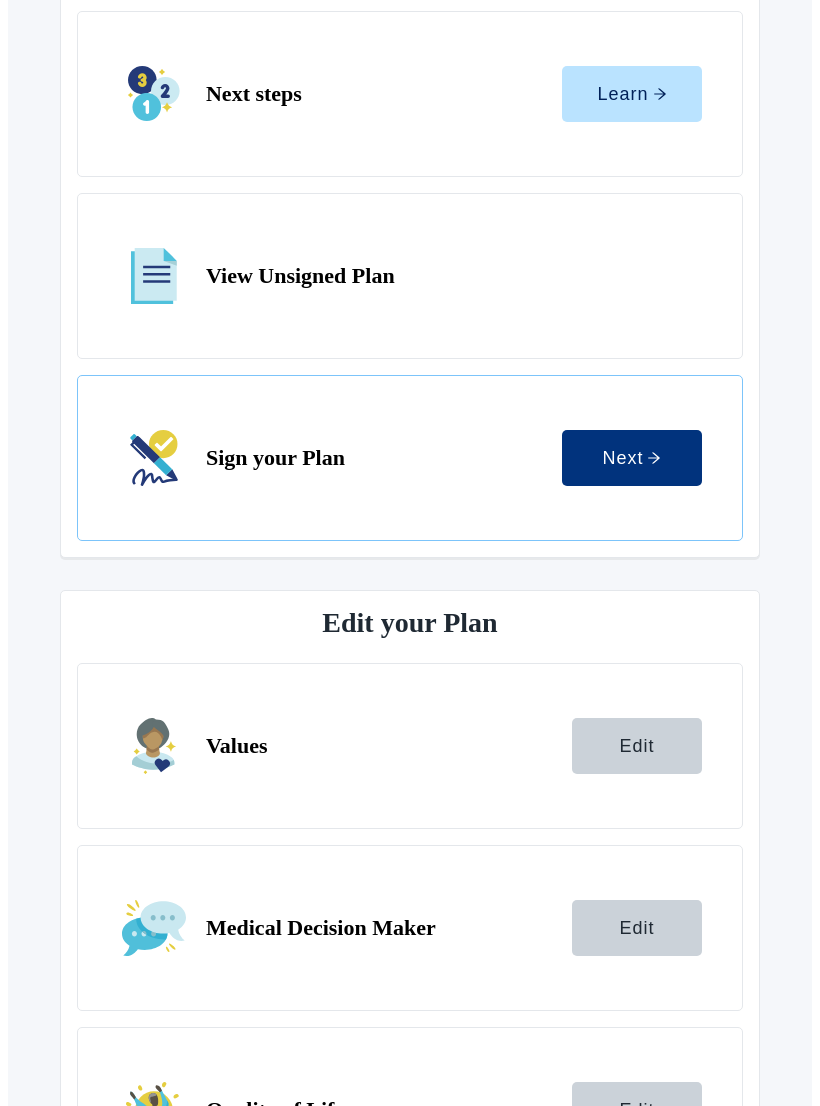 click on "Edit" at bounding box center (636, 1292) 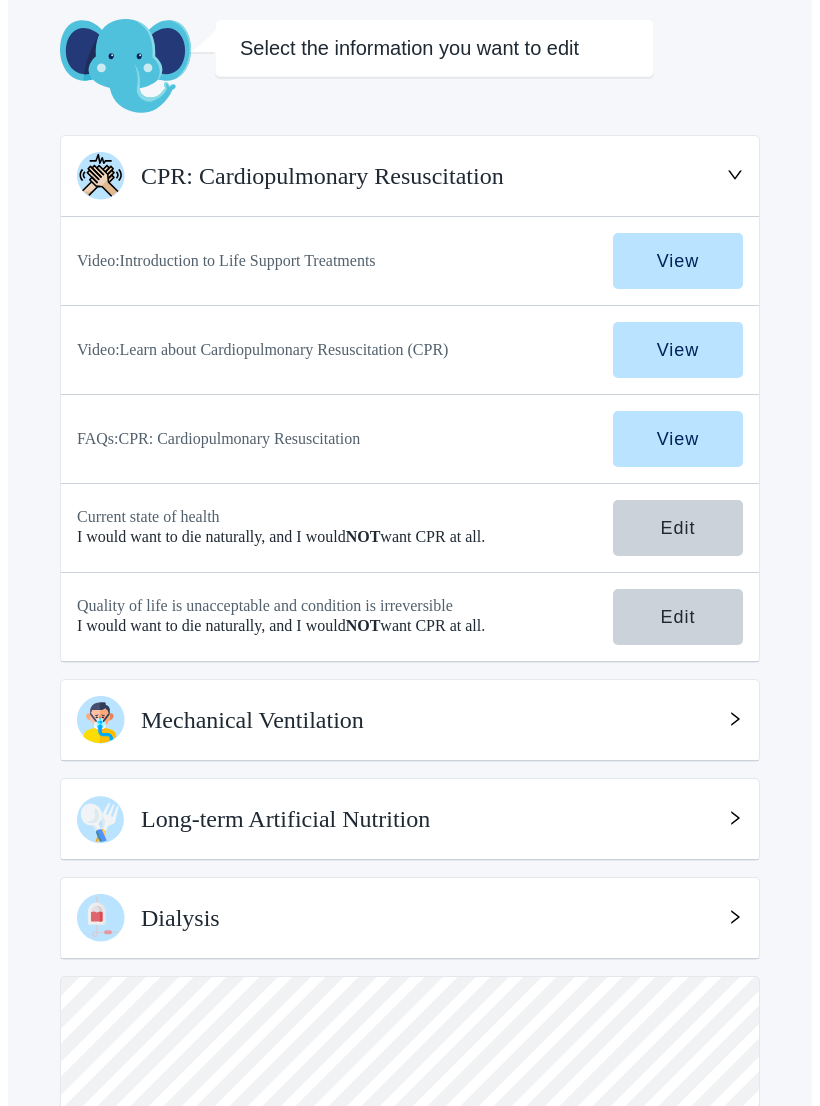 scroll, scrollTop: 160, scrollLeft: 0, axis: vertical 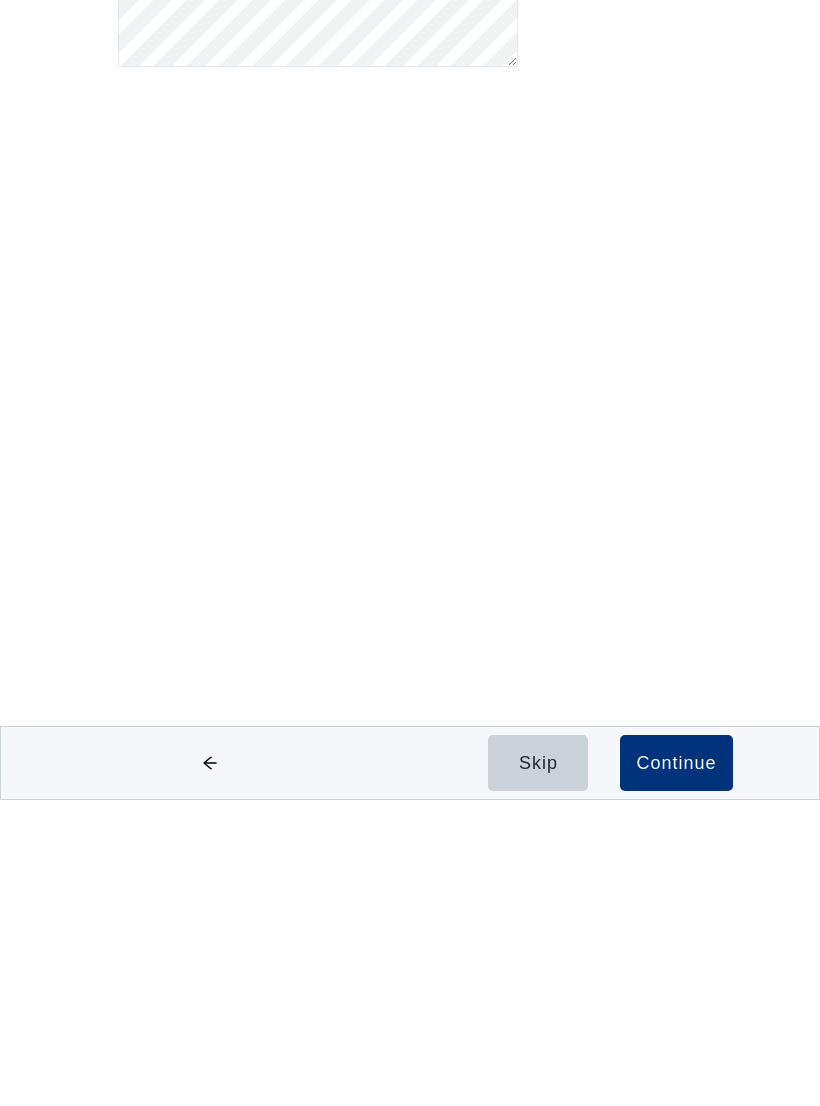 click on "Continue" at bounding box center [676, 1069] 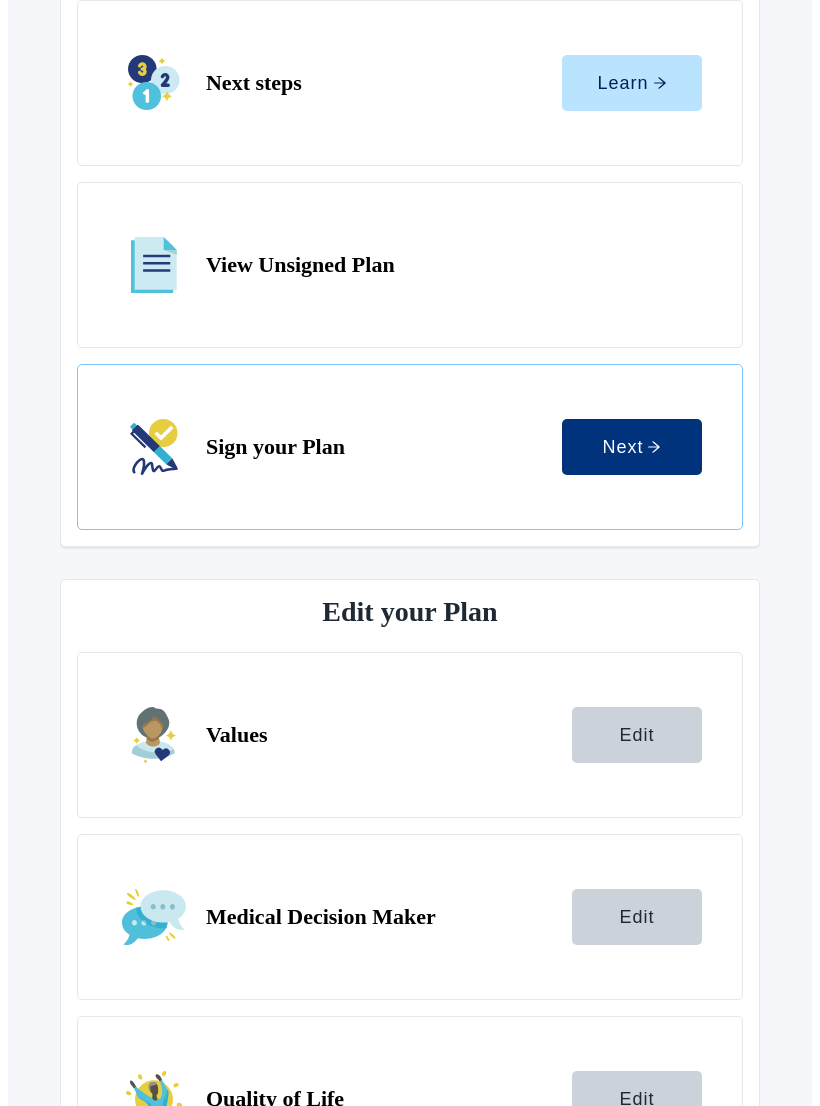 scroll, scrollTop: 312, scrollLeft: 0, axis: vertical 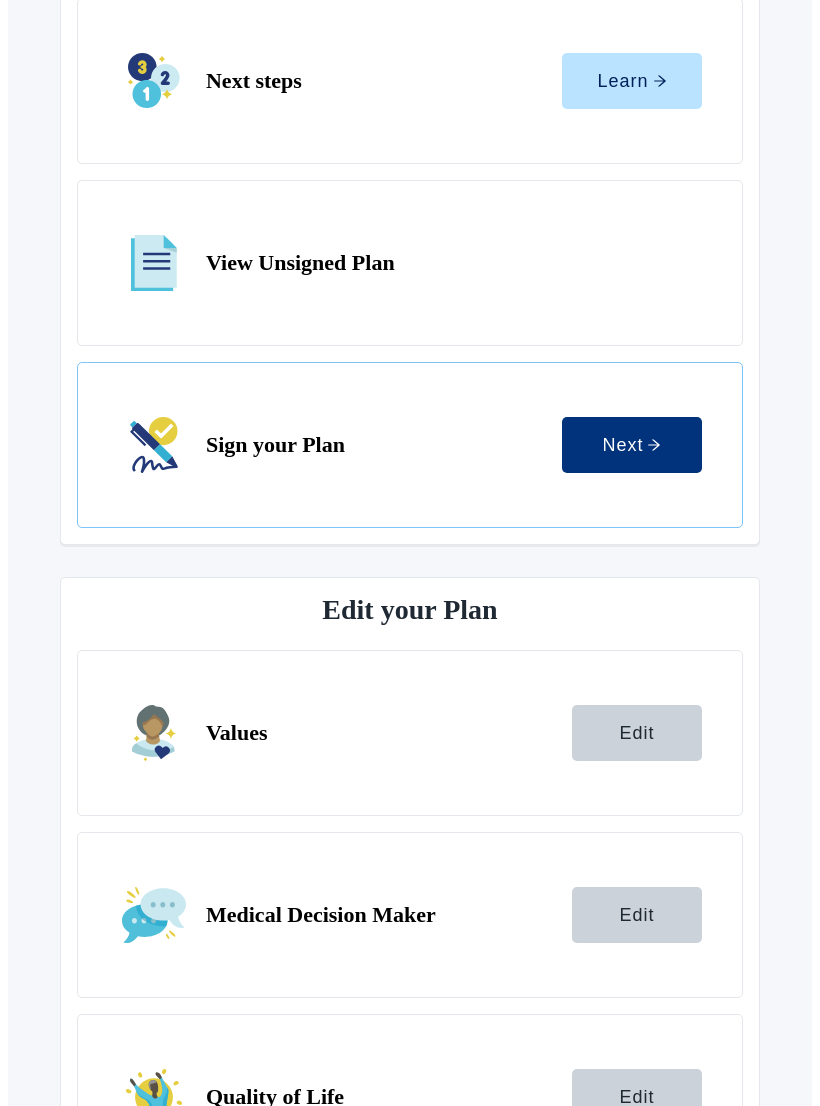 click on "Edit" at bounding box center [636, 1279] 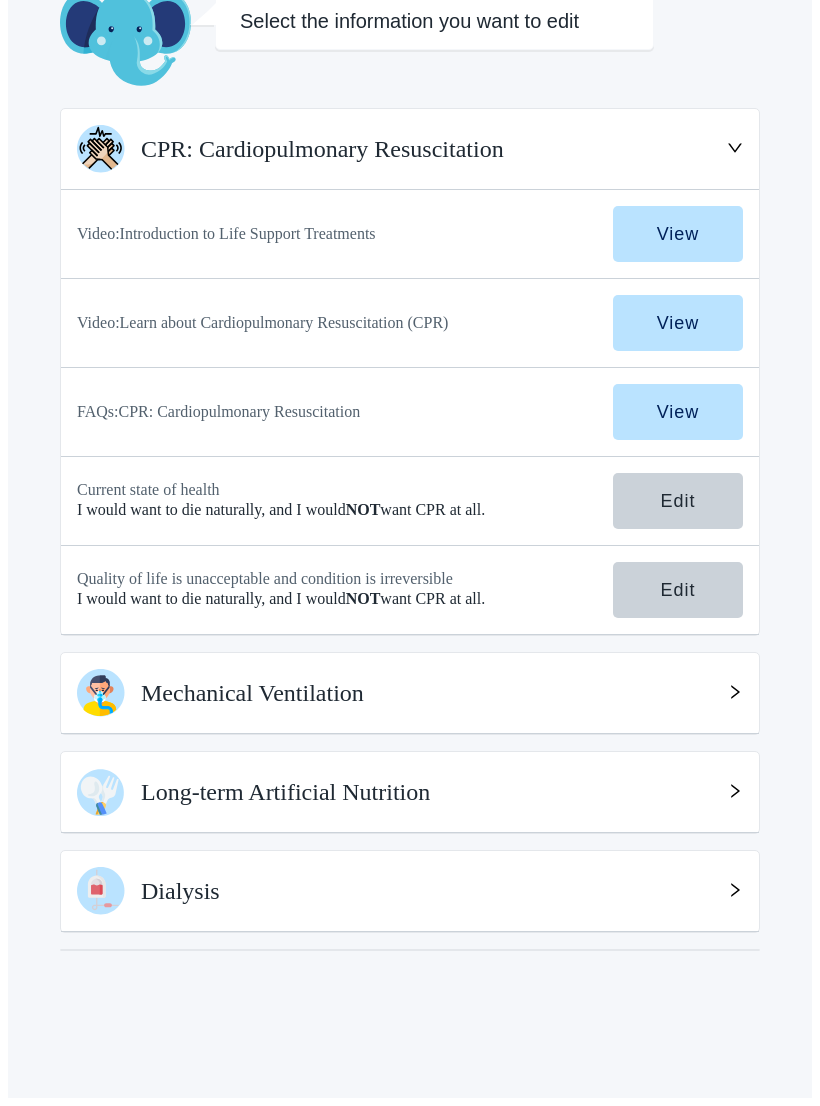 scroll, scrollTop: 73, scrollLeft: 0, axis: vertical 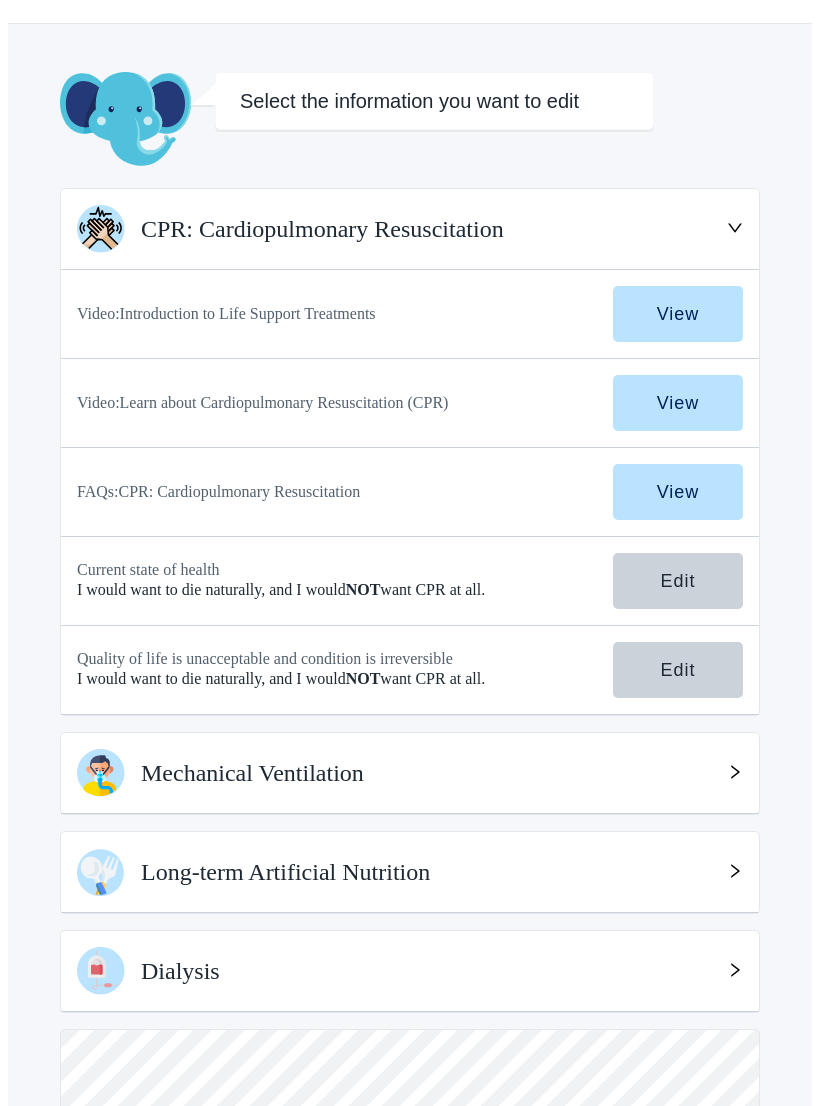 click on "Edit" at bounding box center [678, 670] 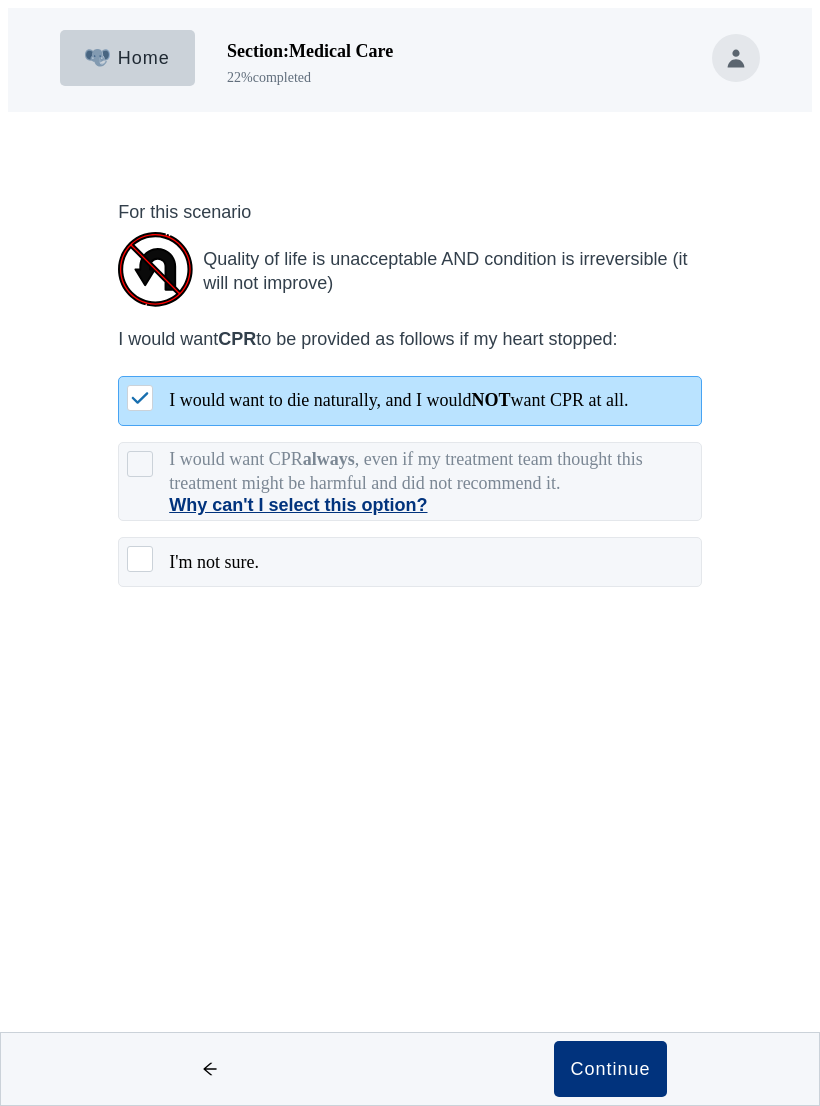 click on "Continue" at bounding box center (610, 1069) 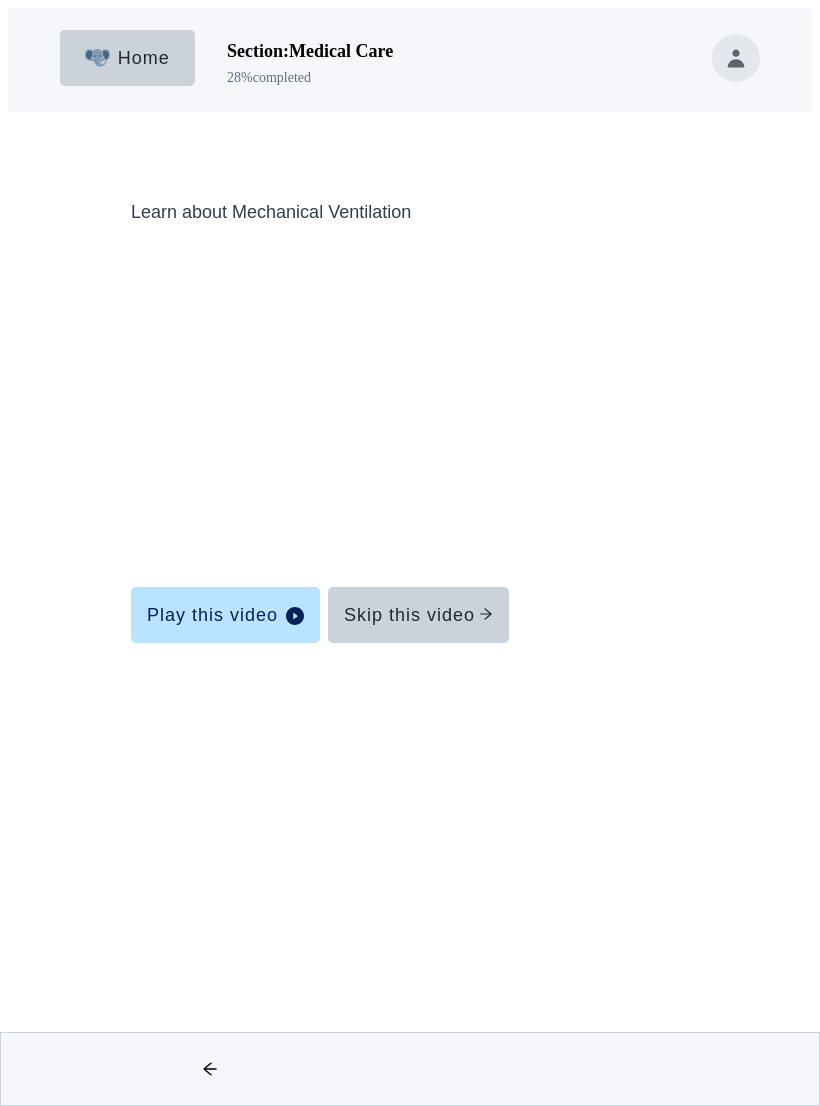 click on "Skip this video" at bounding box center (418, 615) 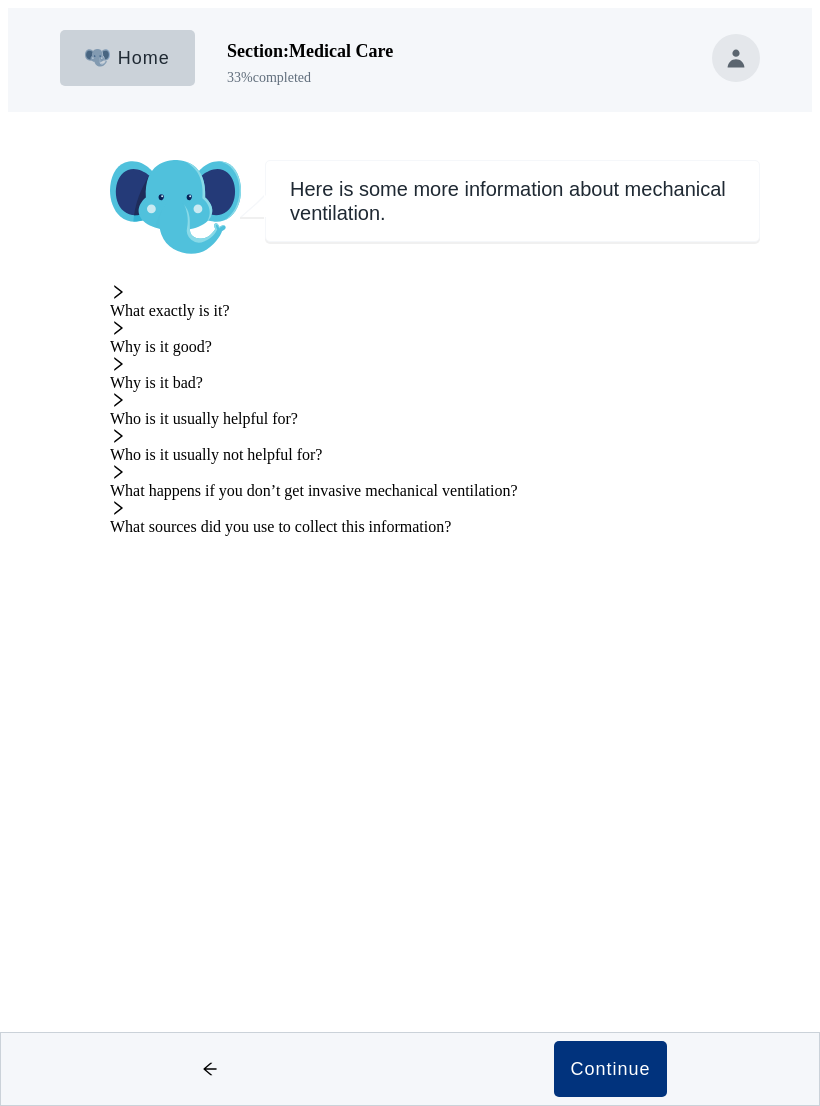 click on "Continue" at bounding box center (610, 1069) 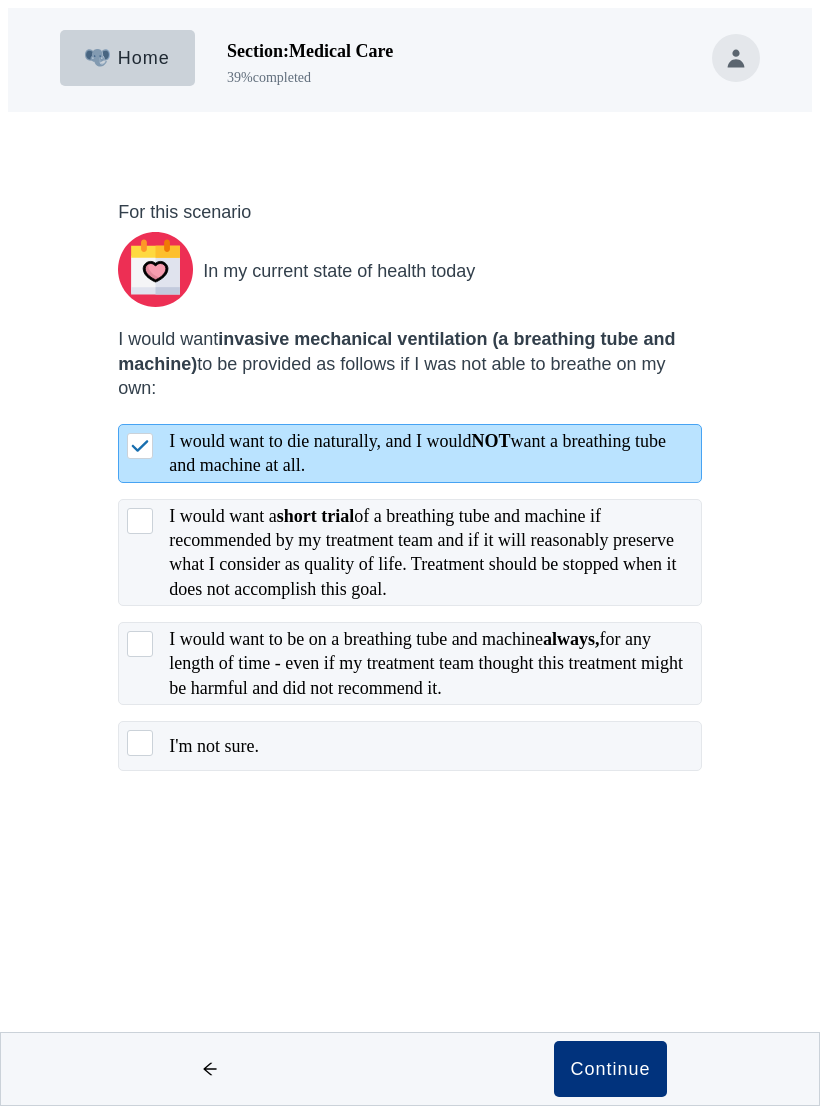 click on "Continue" at bounding box center [610, 1069] 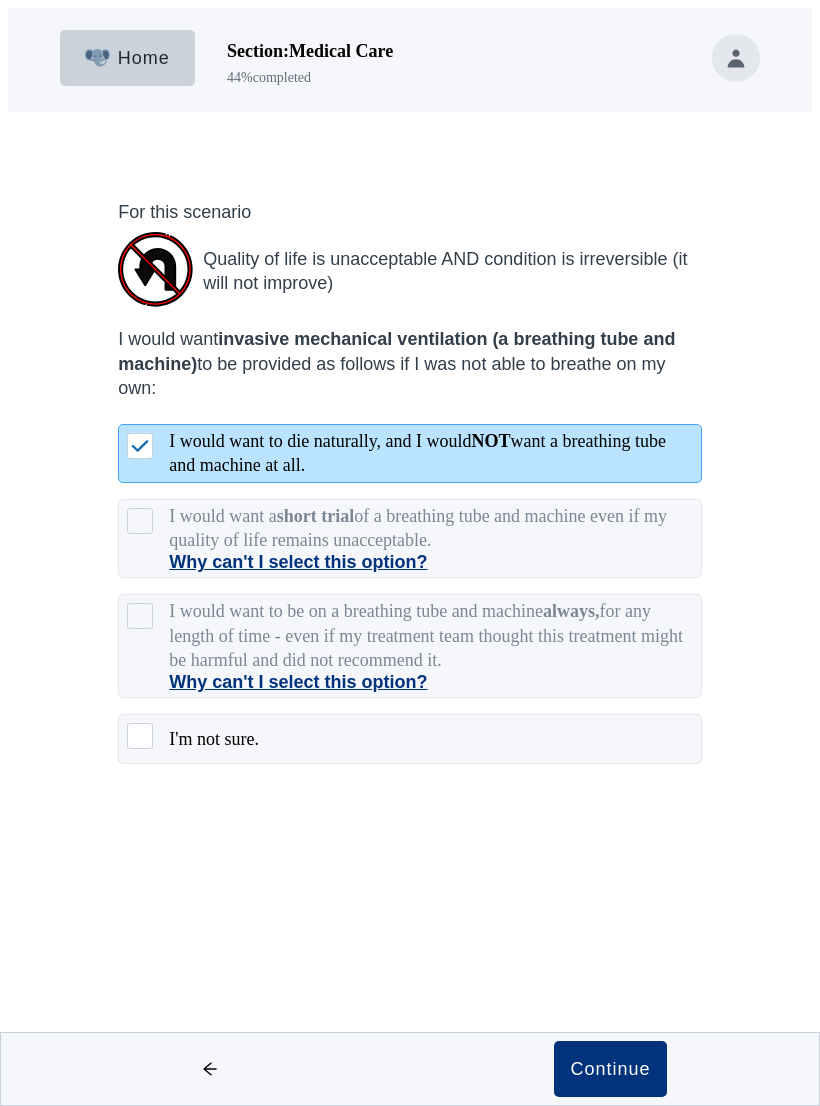 click on "Continue" at bounding box center [610, 1069] 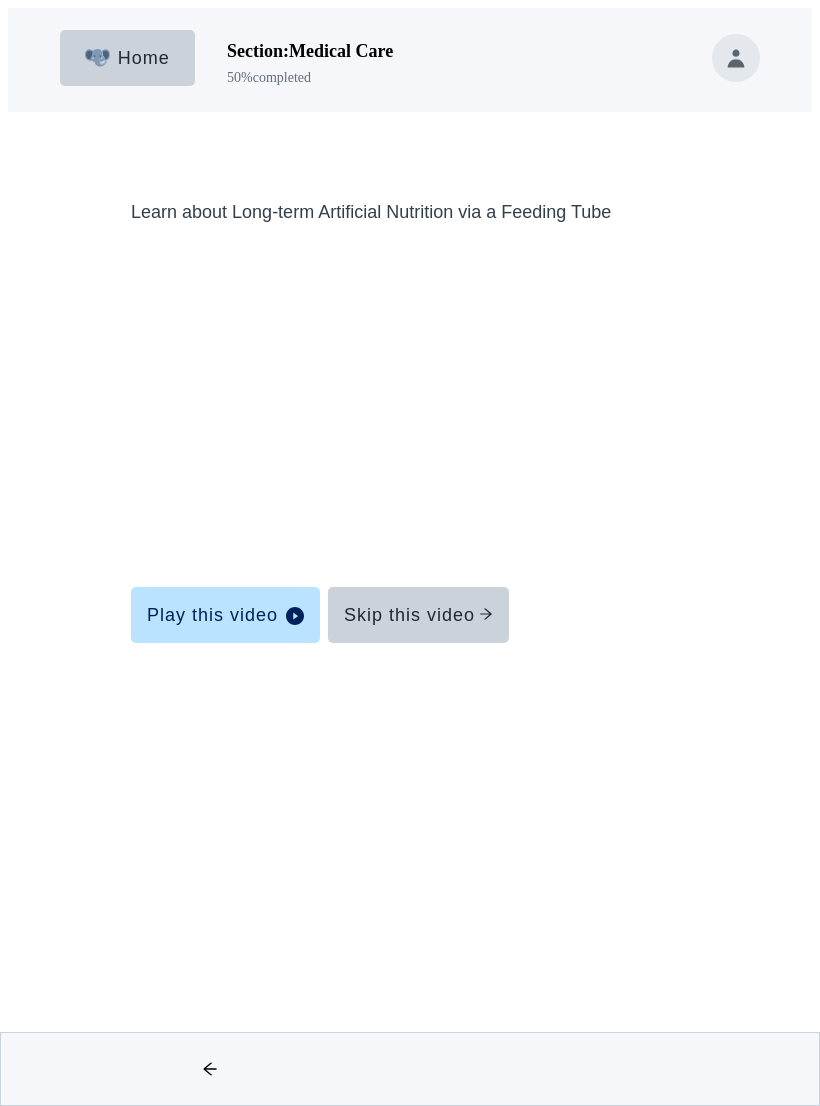 click on "Skip this video" at bounding box center (418, 615) 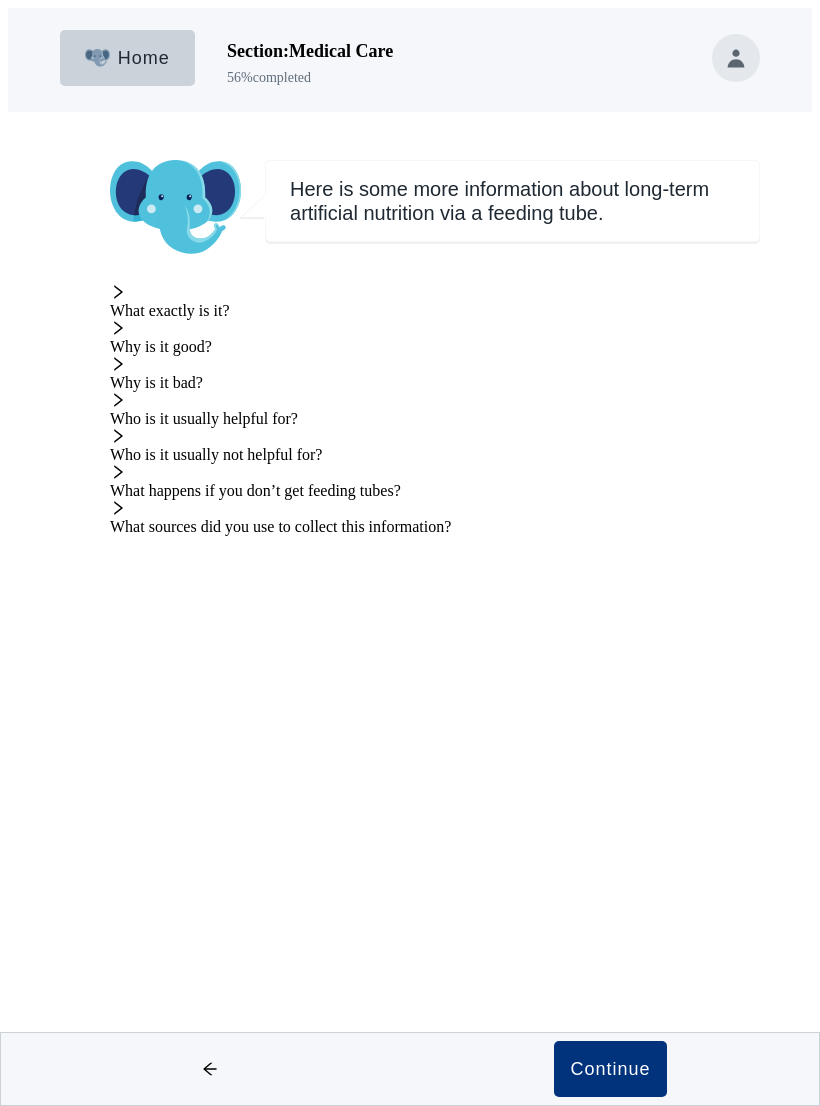 click on "Continue" at bounding box center [610, 1069] 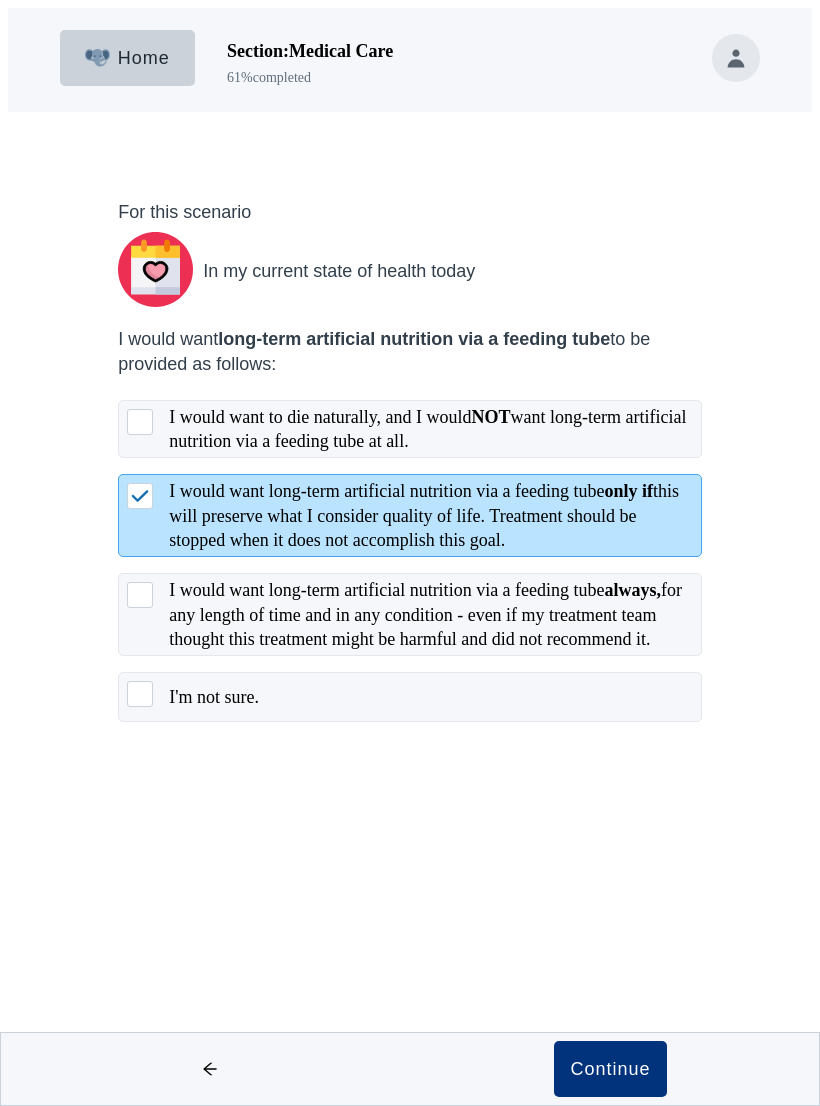 click on "Continue" at bounding box center [610, 1069] 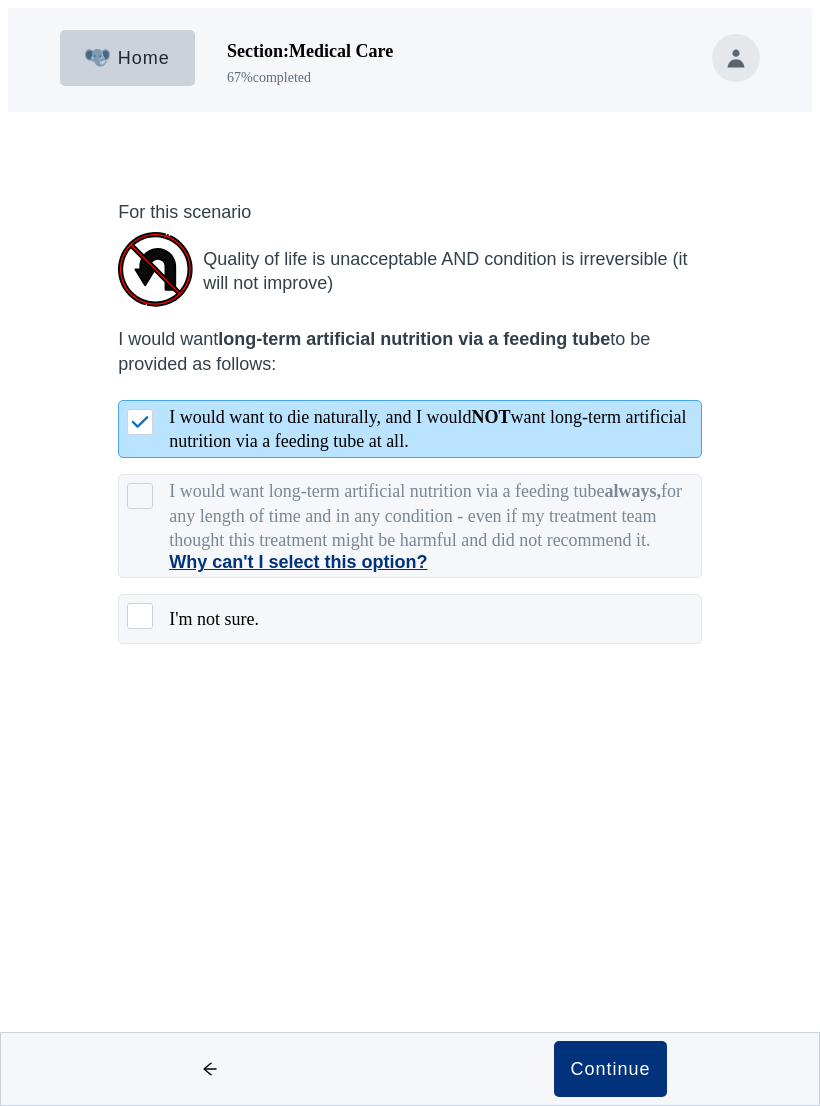 click on "Continue" at bounding box center [610, 1069] 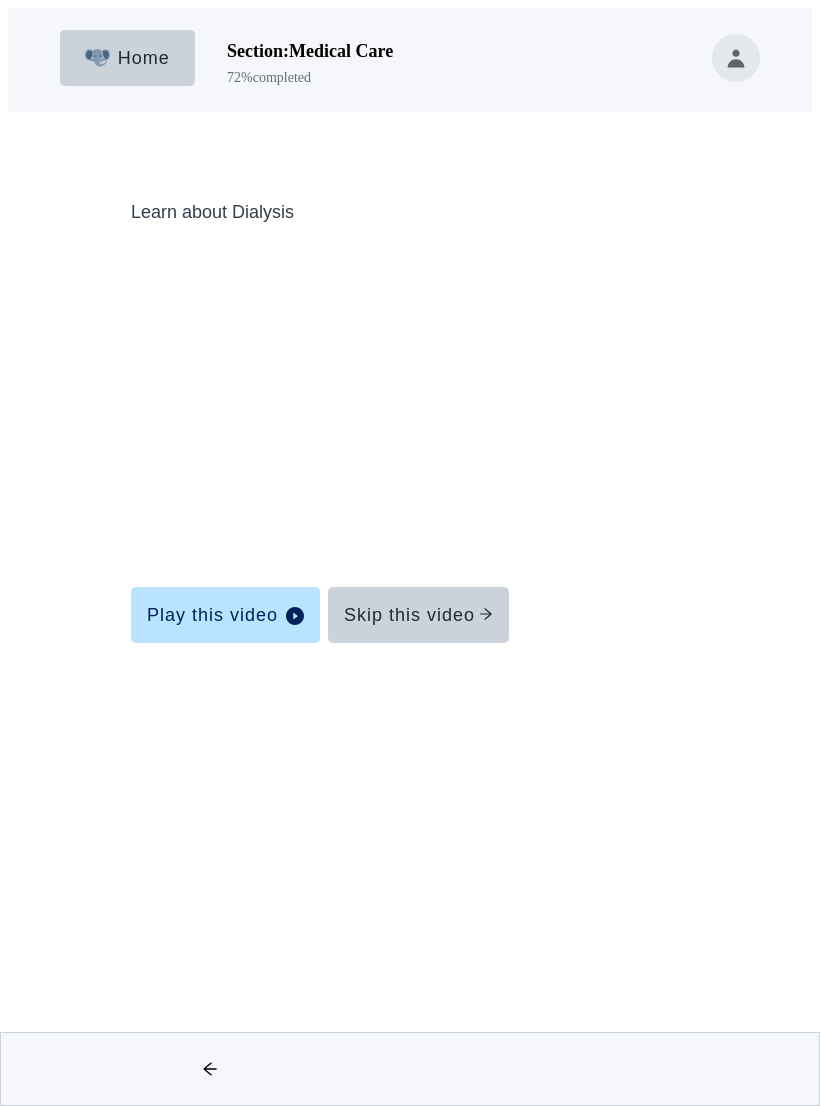 click on "Skip this video" at bounding box center (418, 615) 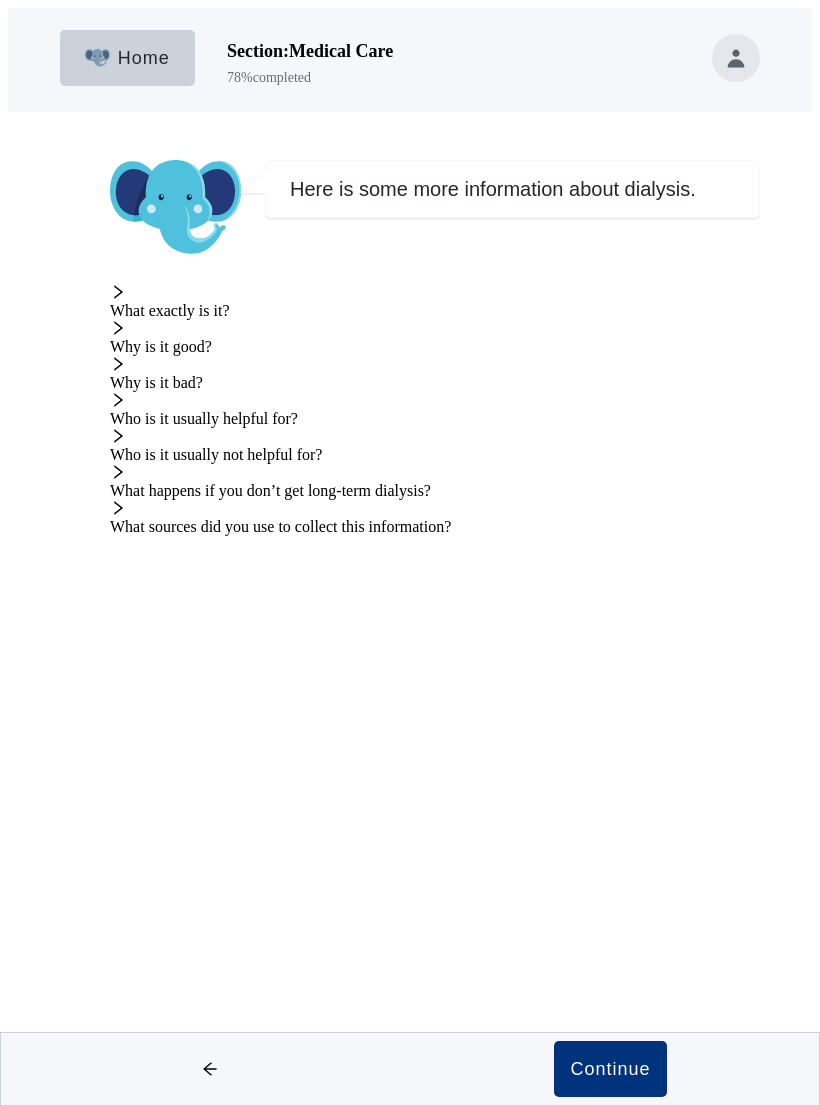 click on "Continue" at bounding box center [610, 1069] 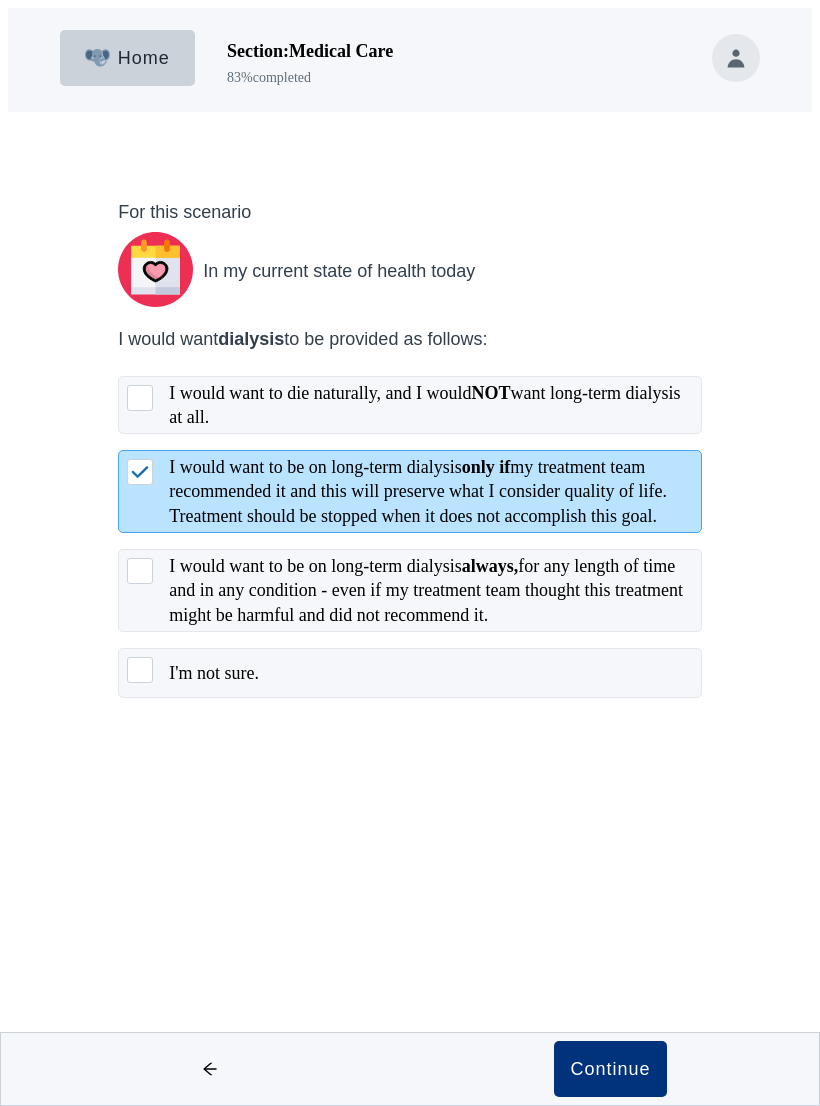 click on "Continue" at bounding box center (610, 1069) 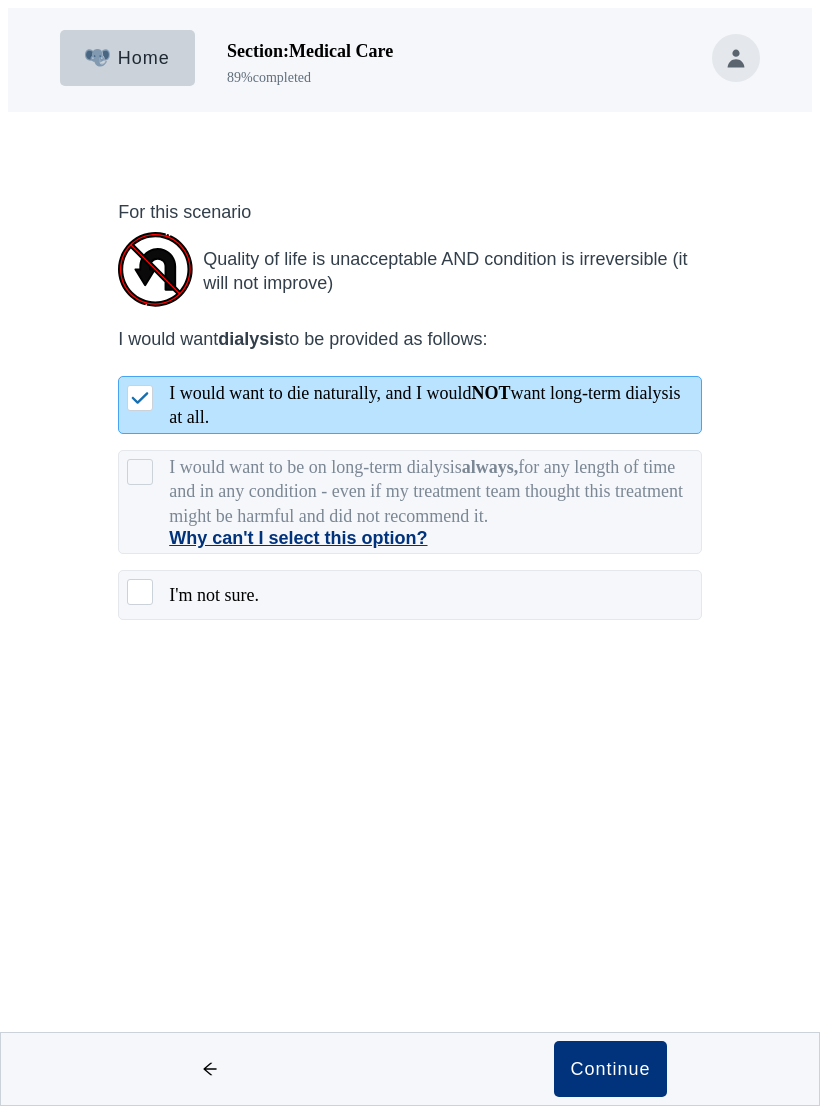 click on "Continue" at bounding box center [610, 1069] 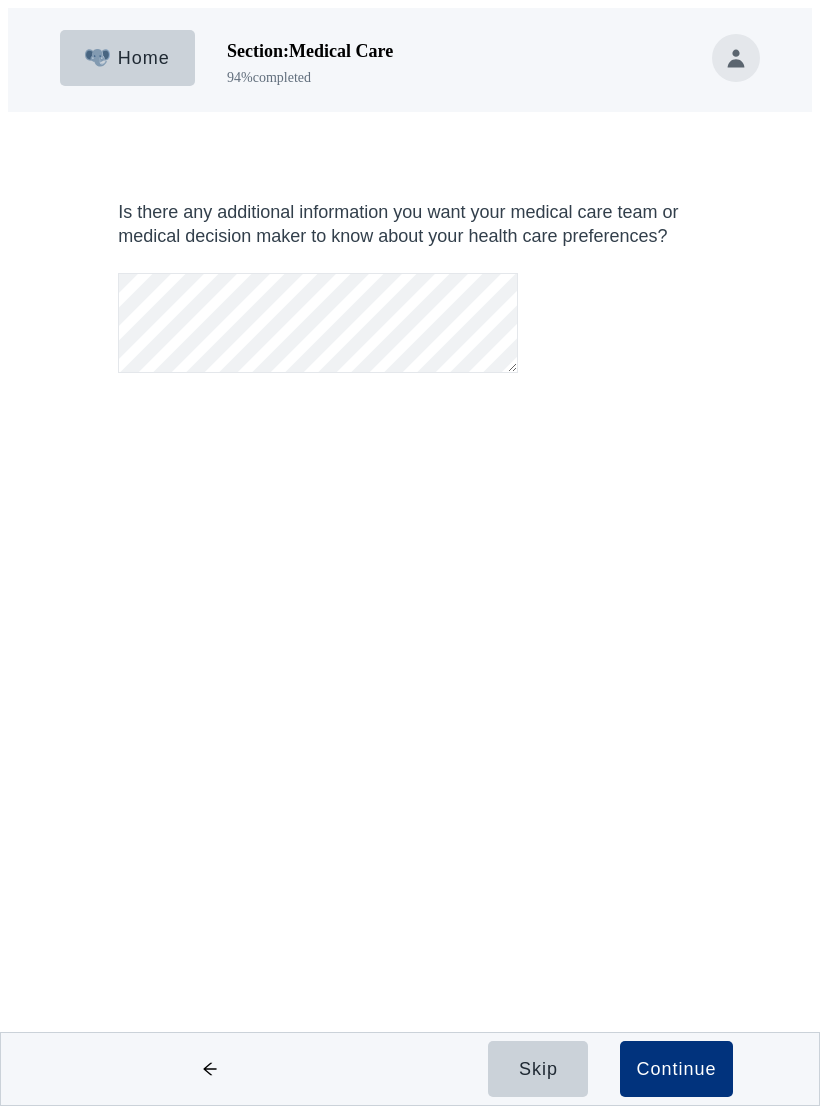click on "Continue" at bounding box center (676, 1069) 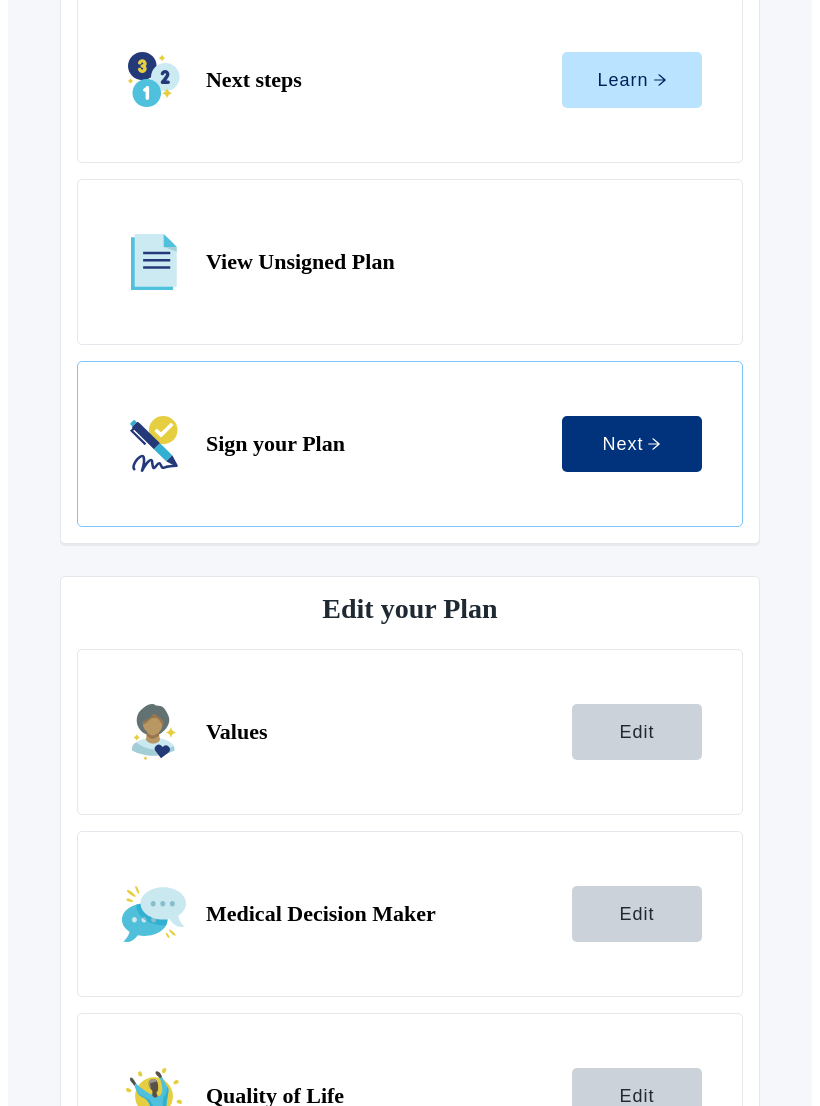 scroll, scrollTop: 340, scrollLeft: 0, axis: vertical 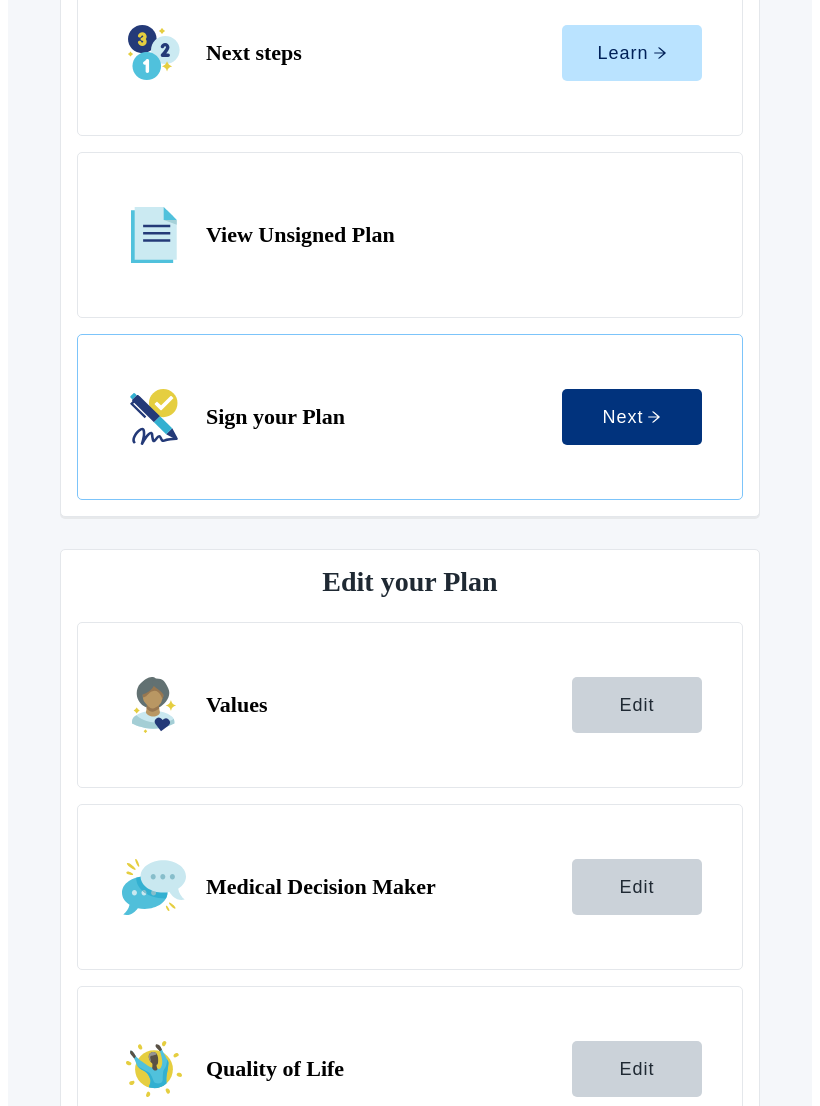 click on "Edit" at bounding box center (636, 1433) 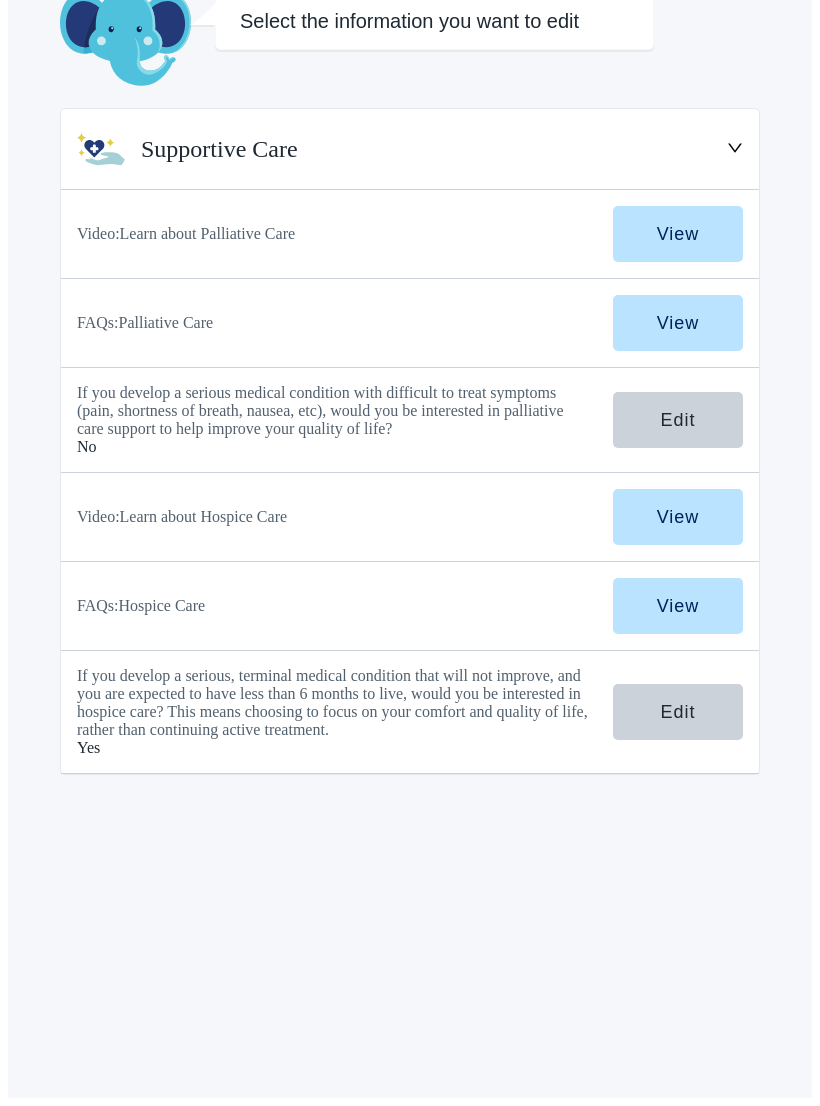 scroll, scrollTop: 73, scrollLeft: 0, axis: vertical 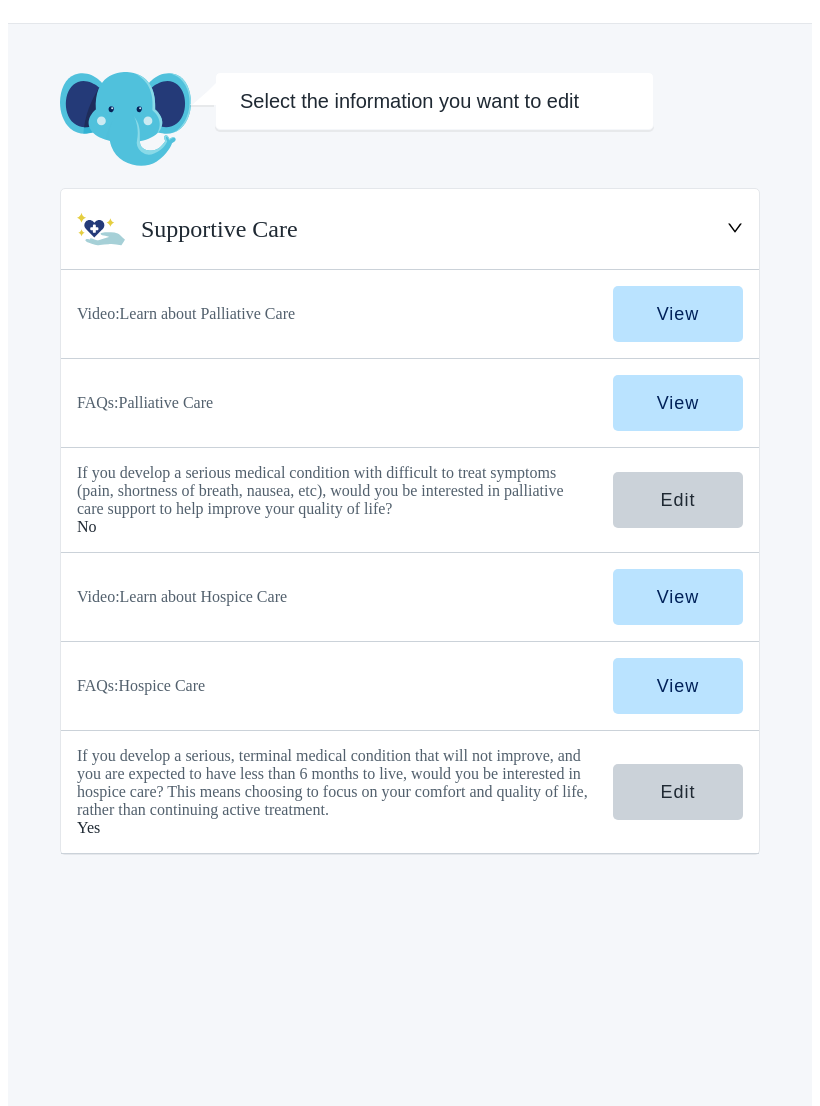 click on "Edit" at bounding box center (677, 500) 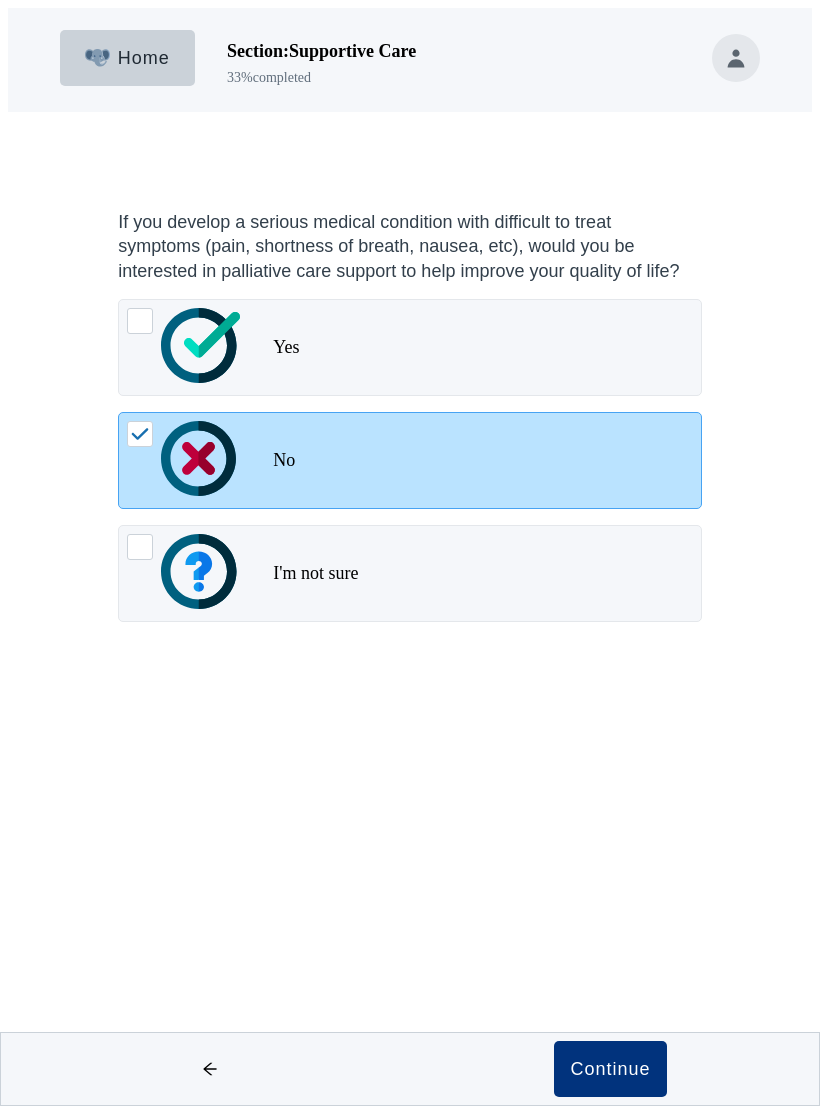 scroll, scrollTop: 0, scrollLeft: 0, axis: both 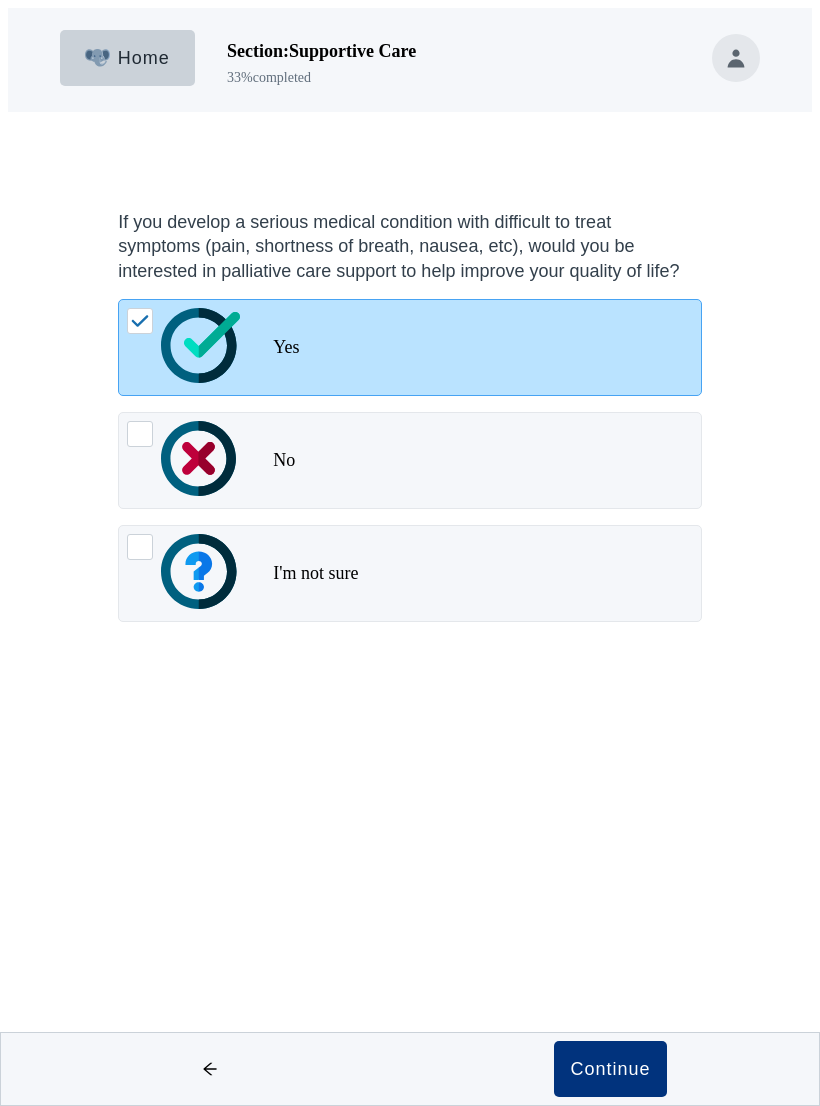 click on "Continue" at bounding box center (610, 1069) 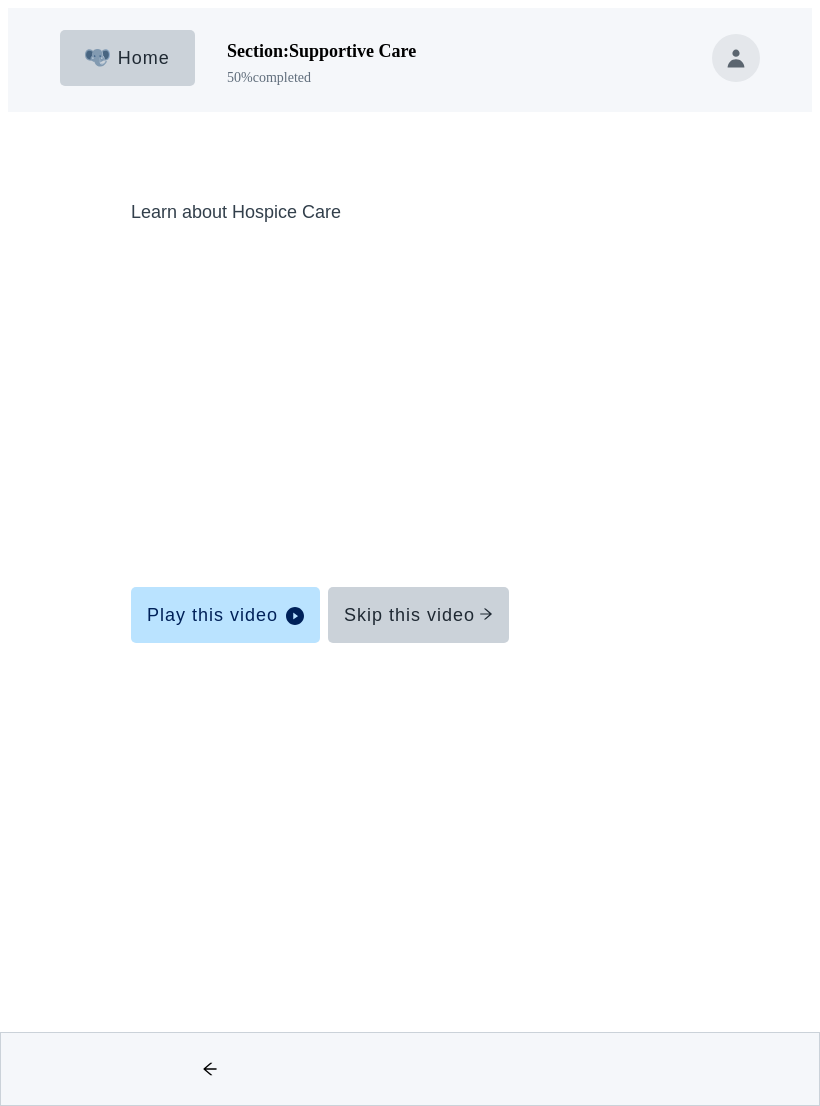 click on "Skip this video" at bounding box center (418, 615) 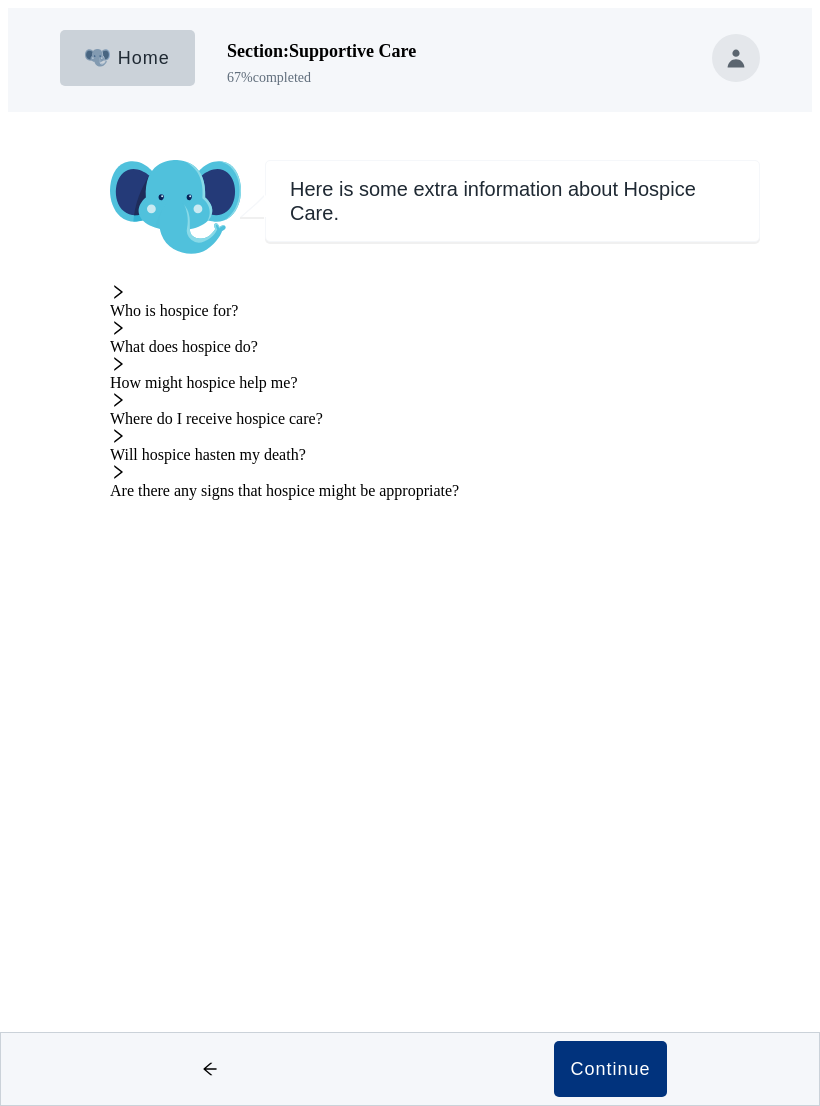 click on "Continue" at bounding box center (610, 1069) 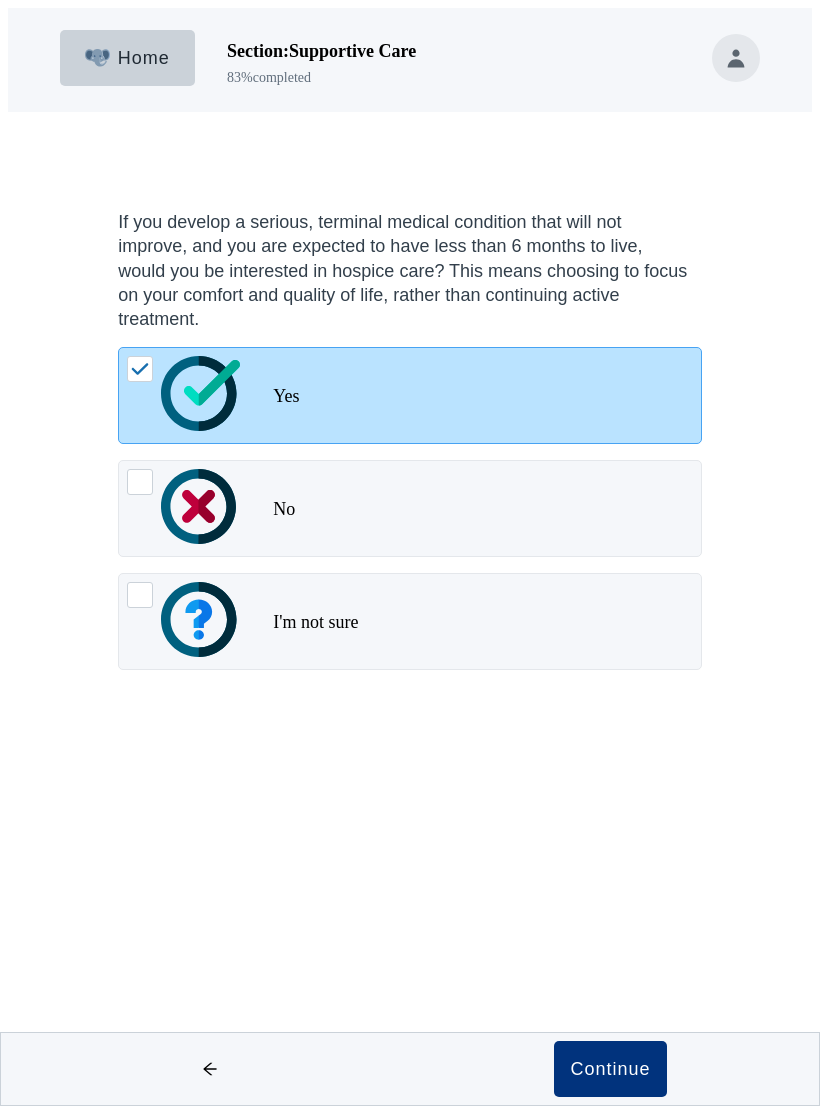 click on "Continue" at bounding box center [610, 1069] 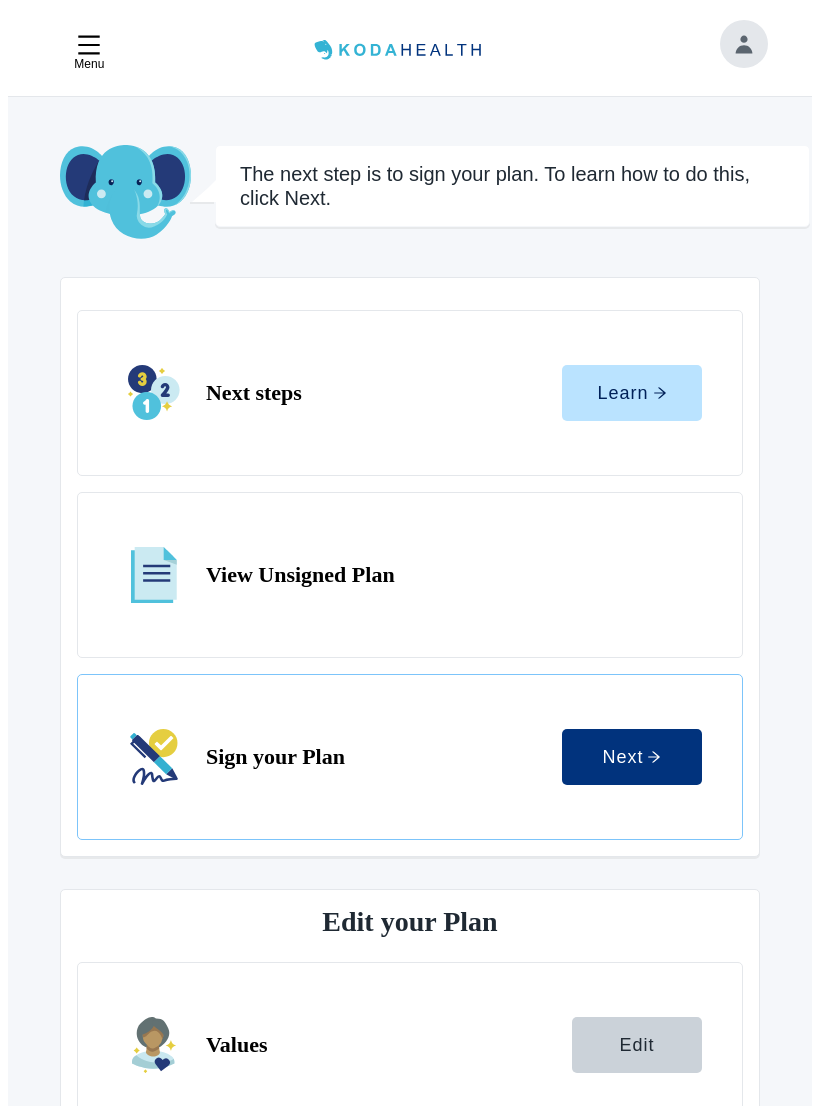 click on "Next" at bounding box center (631, 757) 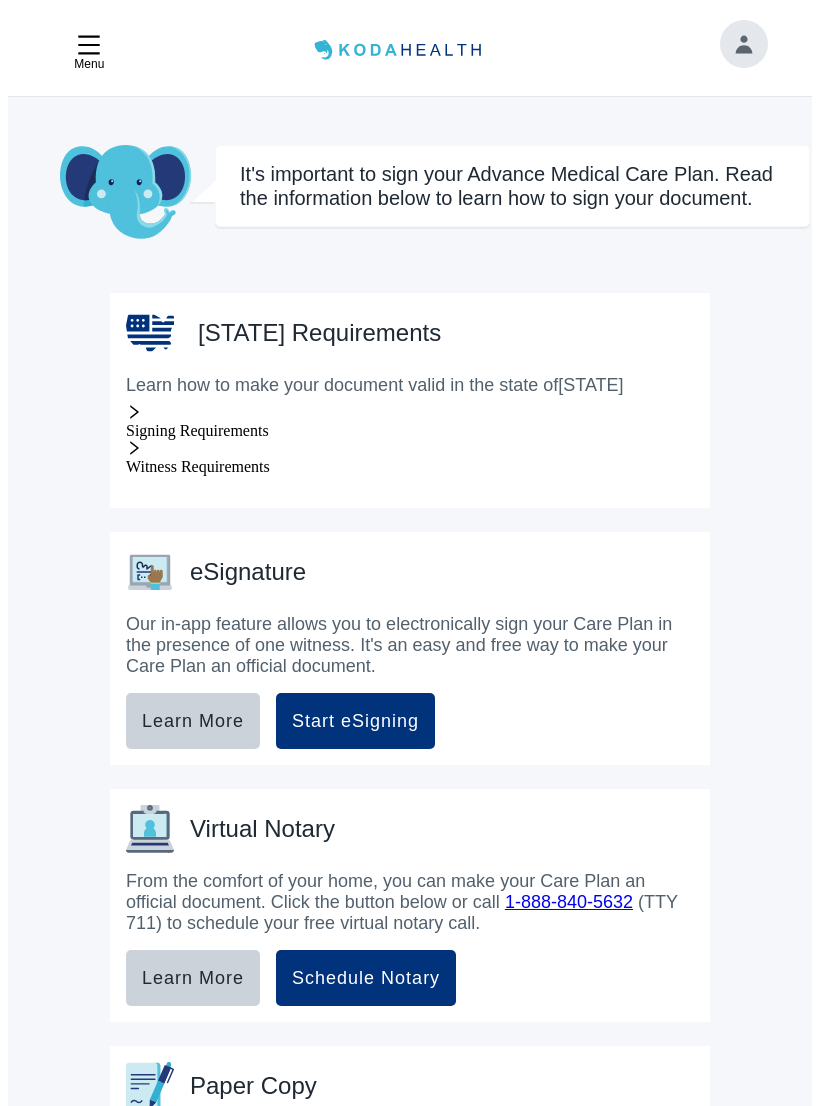click at bounding box center (134, 412) 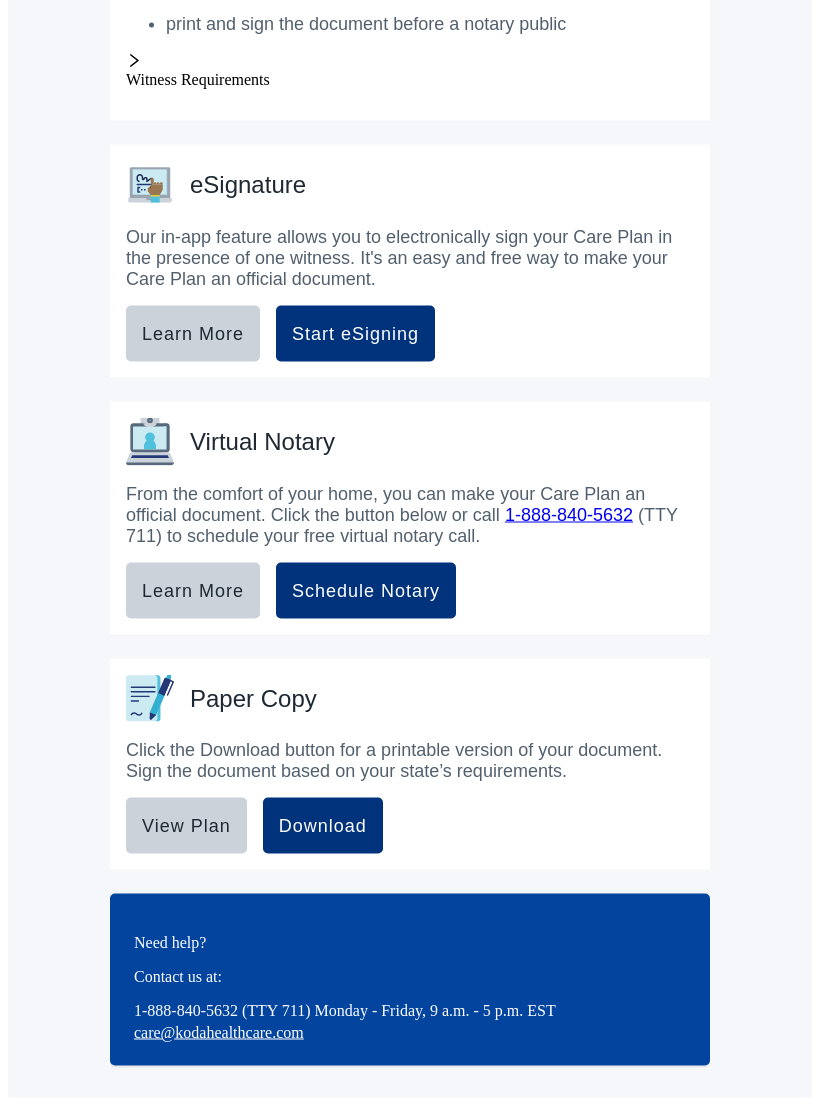 scroll, scrollTop: 664, scrollLeft: 0, axis: vertical 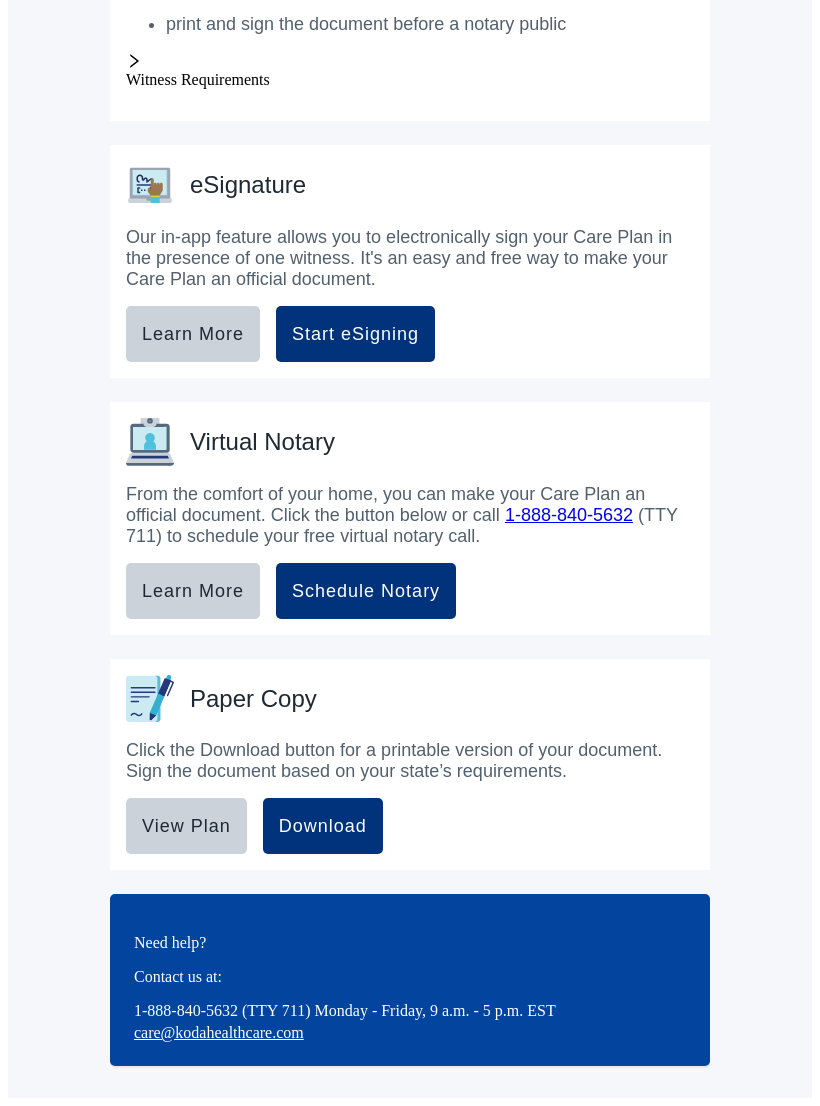 click at bounding box center (134, 61) 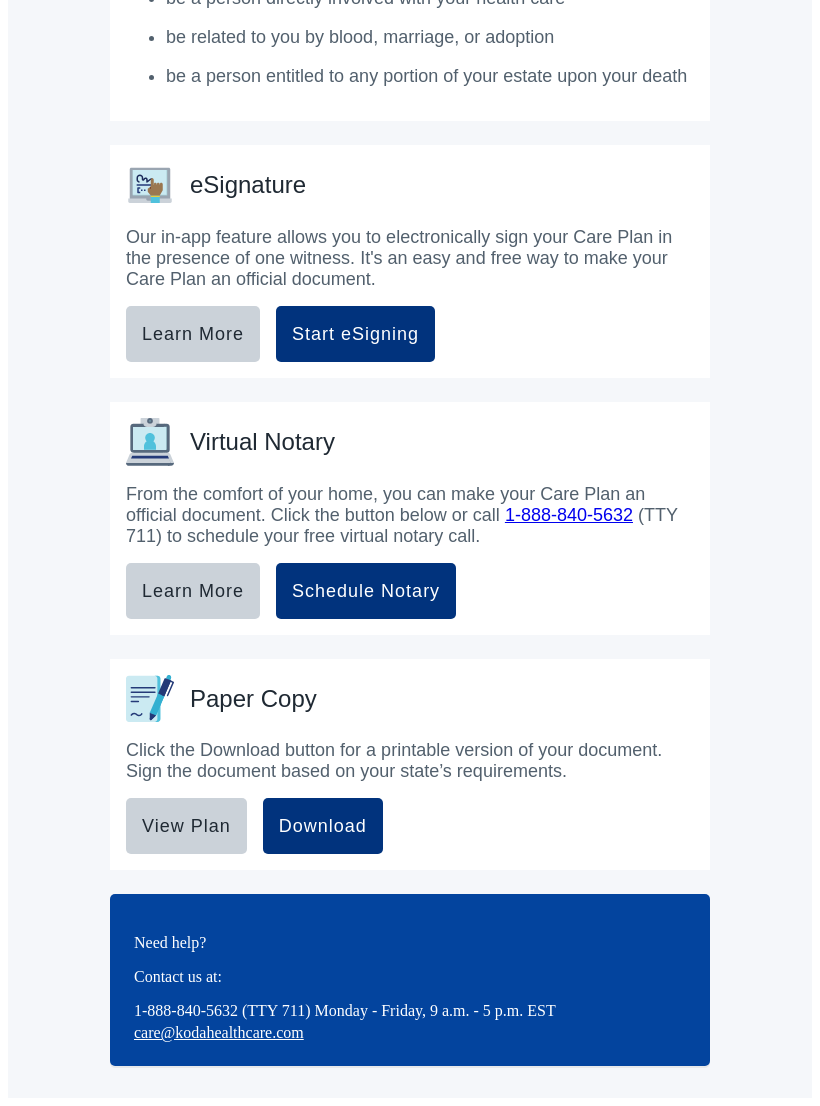 scroll, scrollTop: 1043, scrollLeft: 0, axis: vertical 